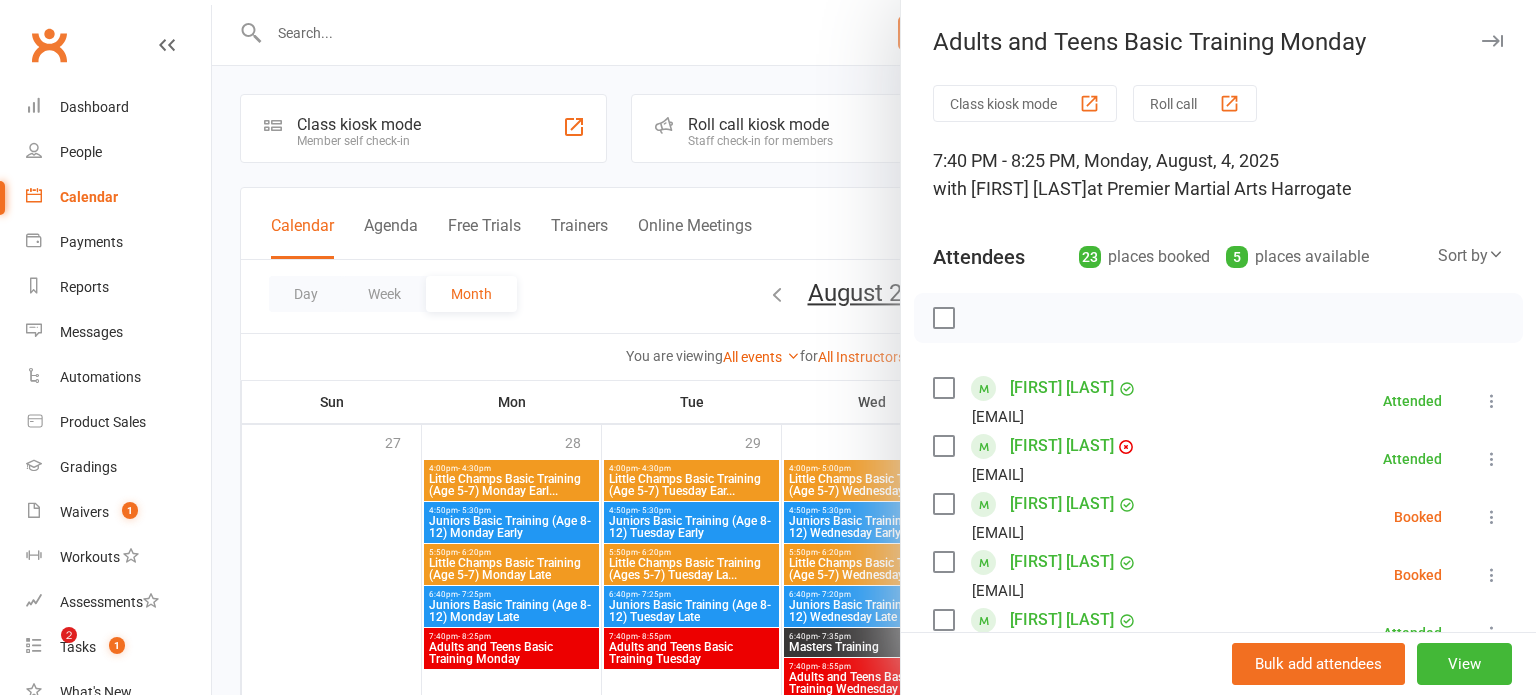 scroll, scrollTop: 383, scrollLeft: 0, axis: vertical 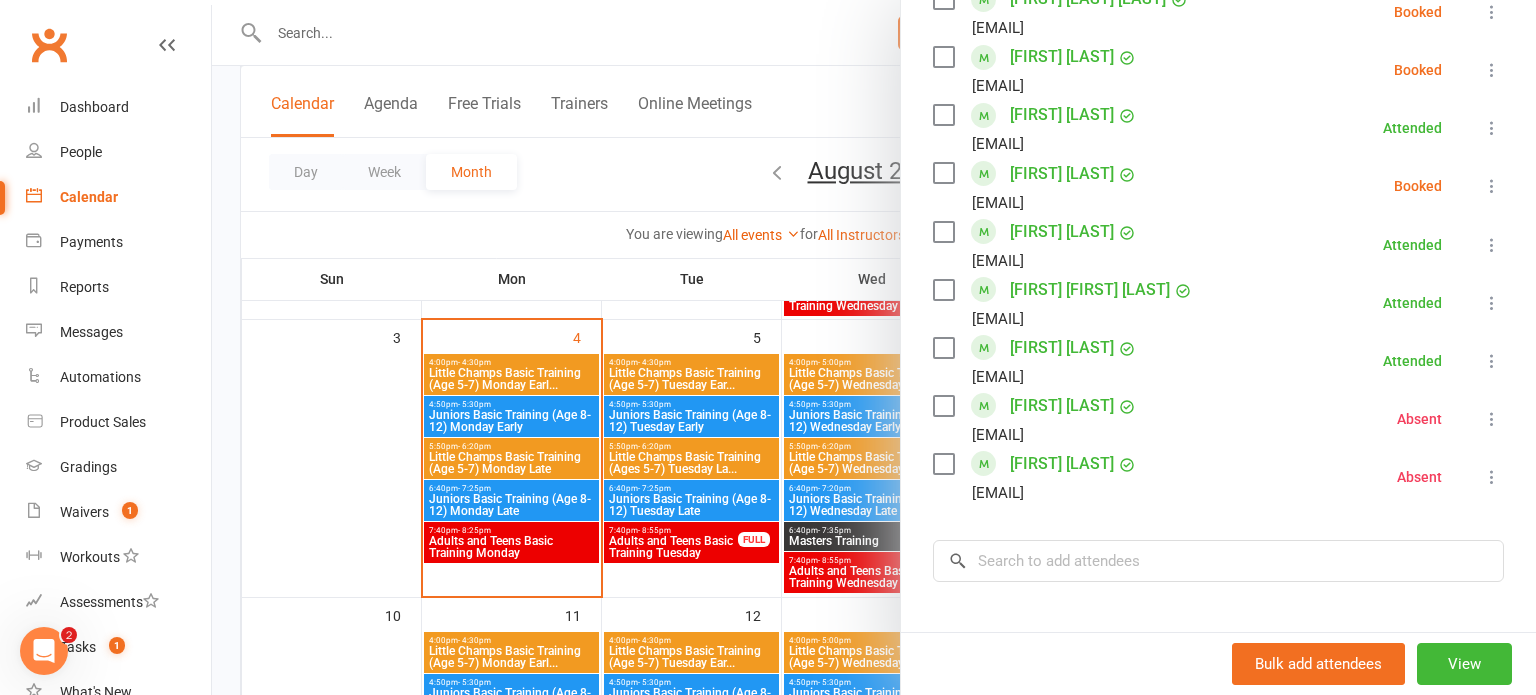 click at bounding box center (874, 347) 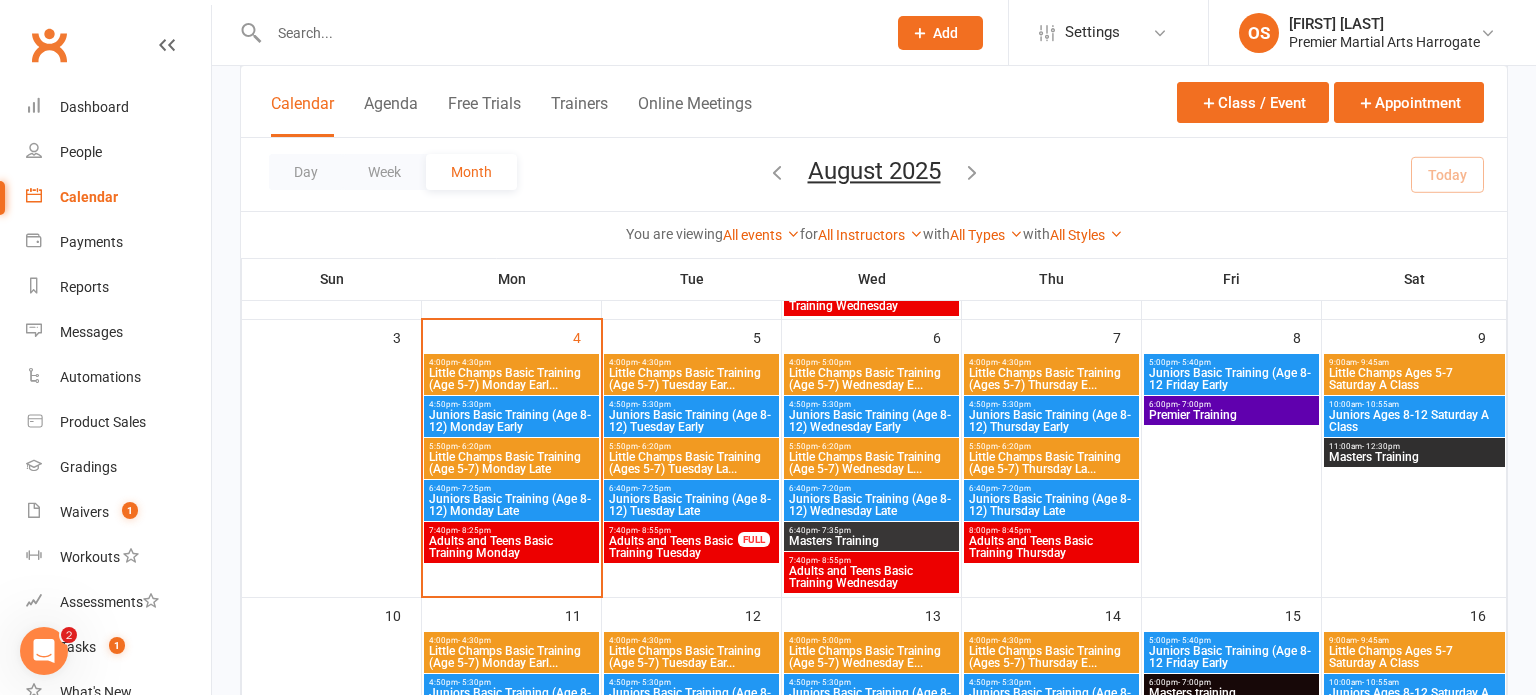 click on "Calendar" at bounding box center (118, 197) 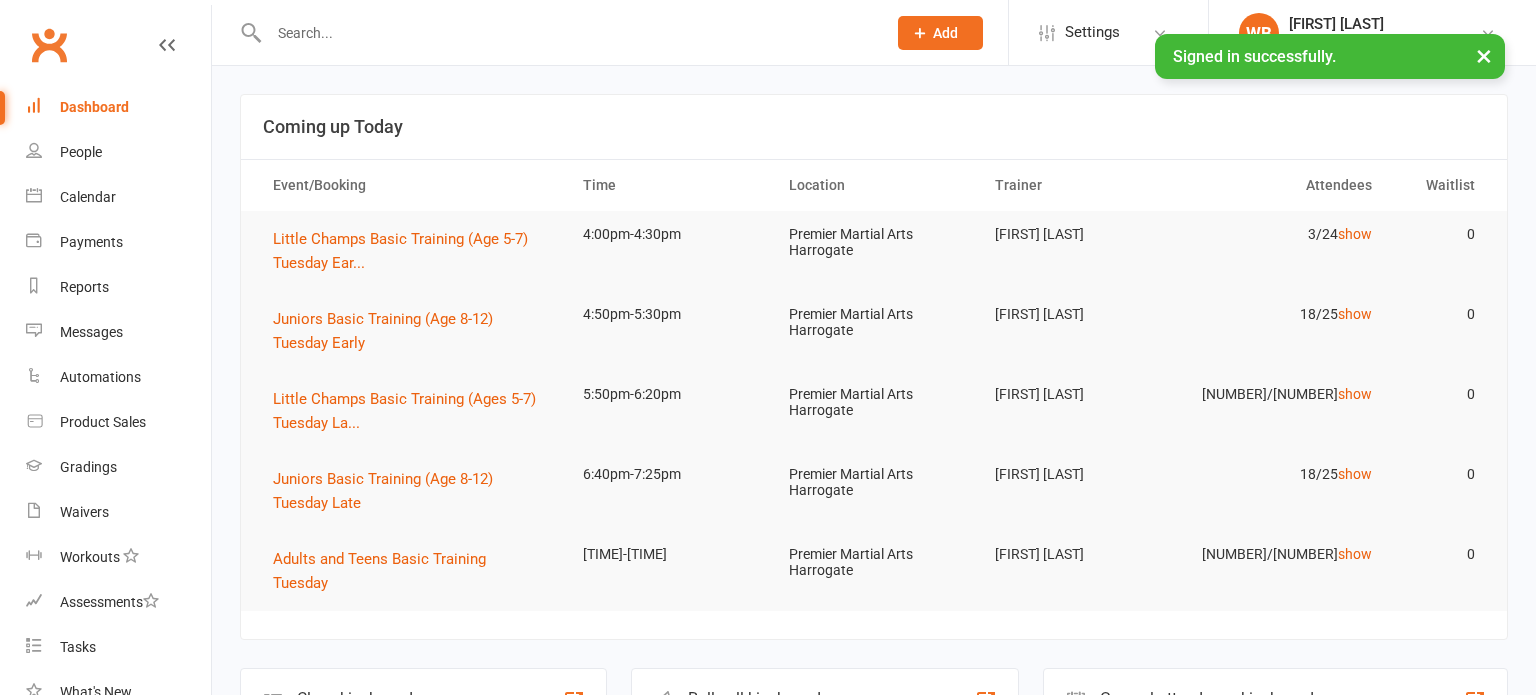 scroll, scrollTop: 0, scrollLeft: 0, axis: both 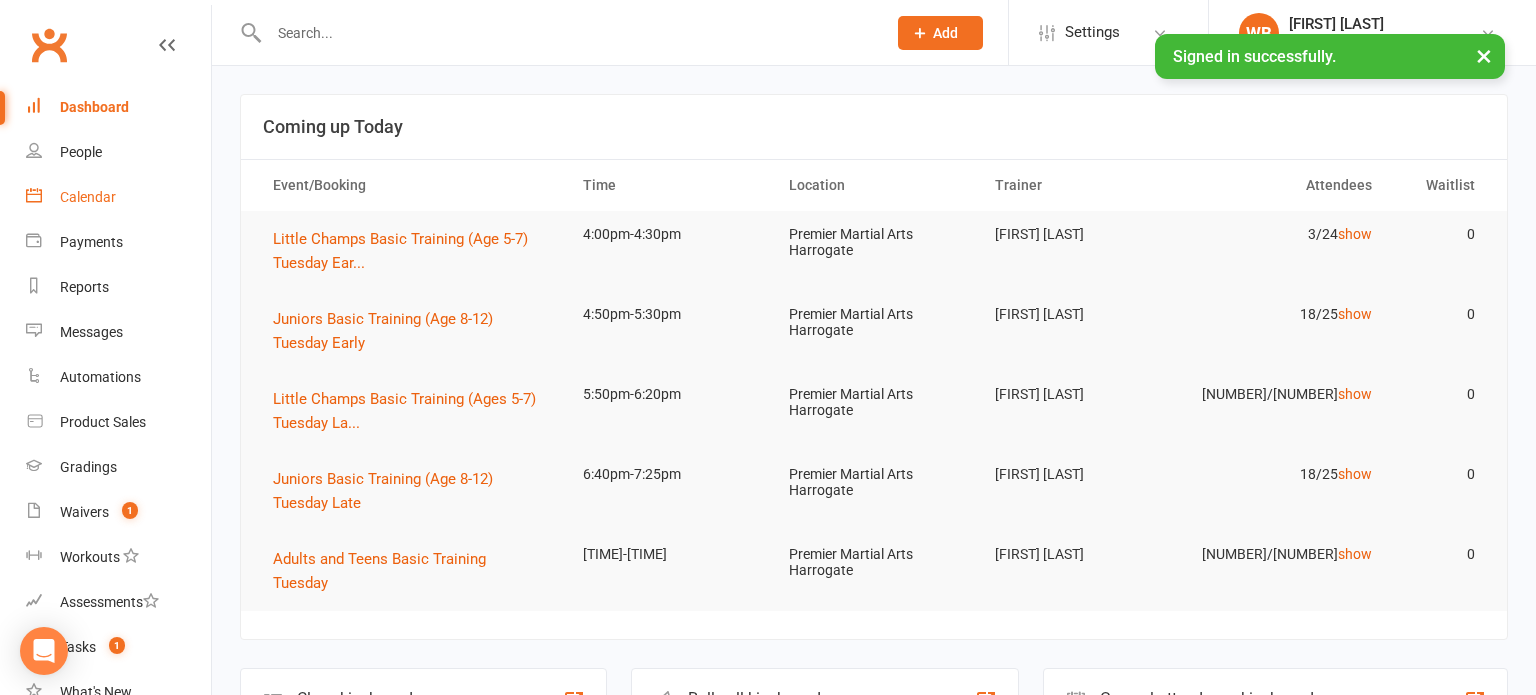 click on "Calendar" at bounding box center [118, 197] 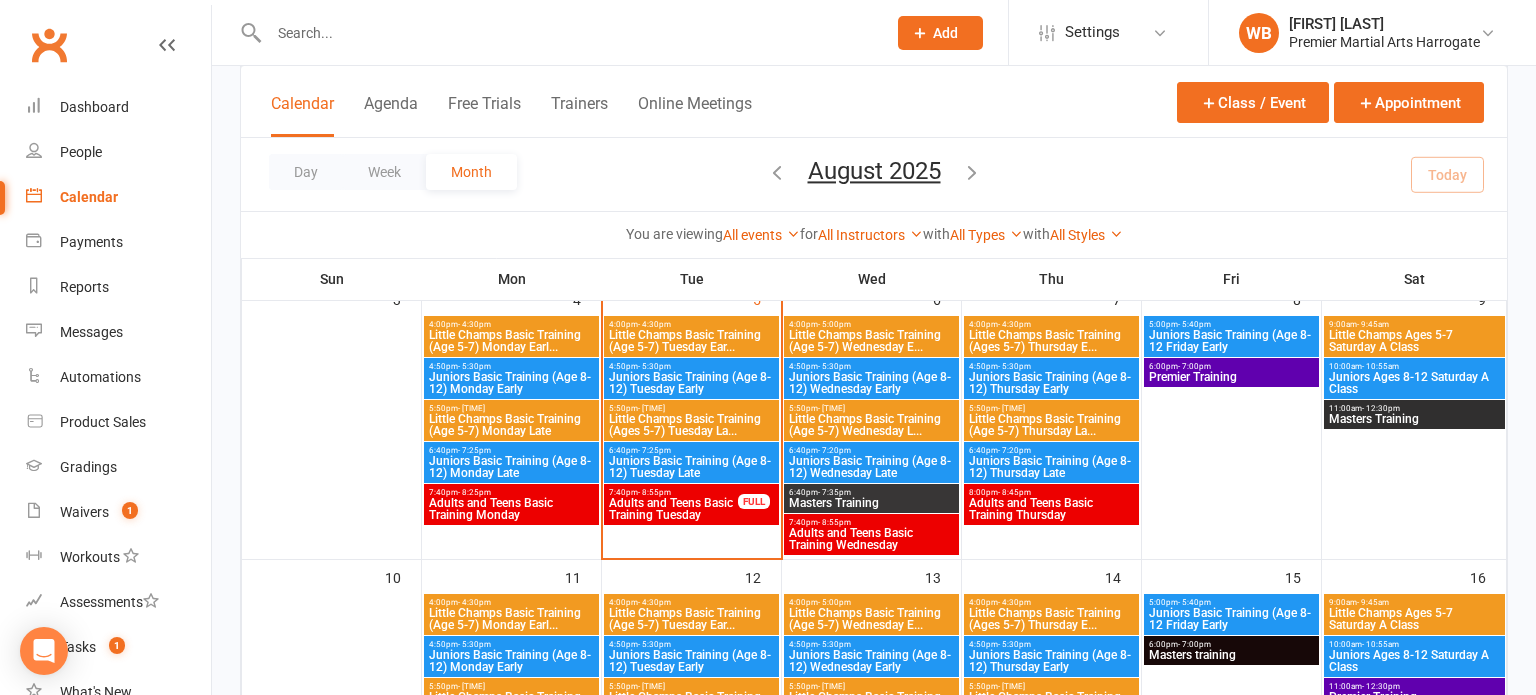 scroll, scrollTop: 425, scrollLeft: 0, axis: vertical 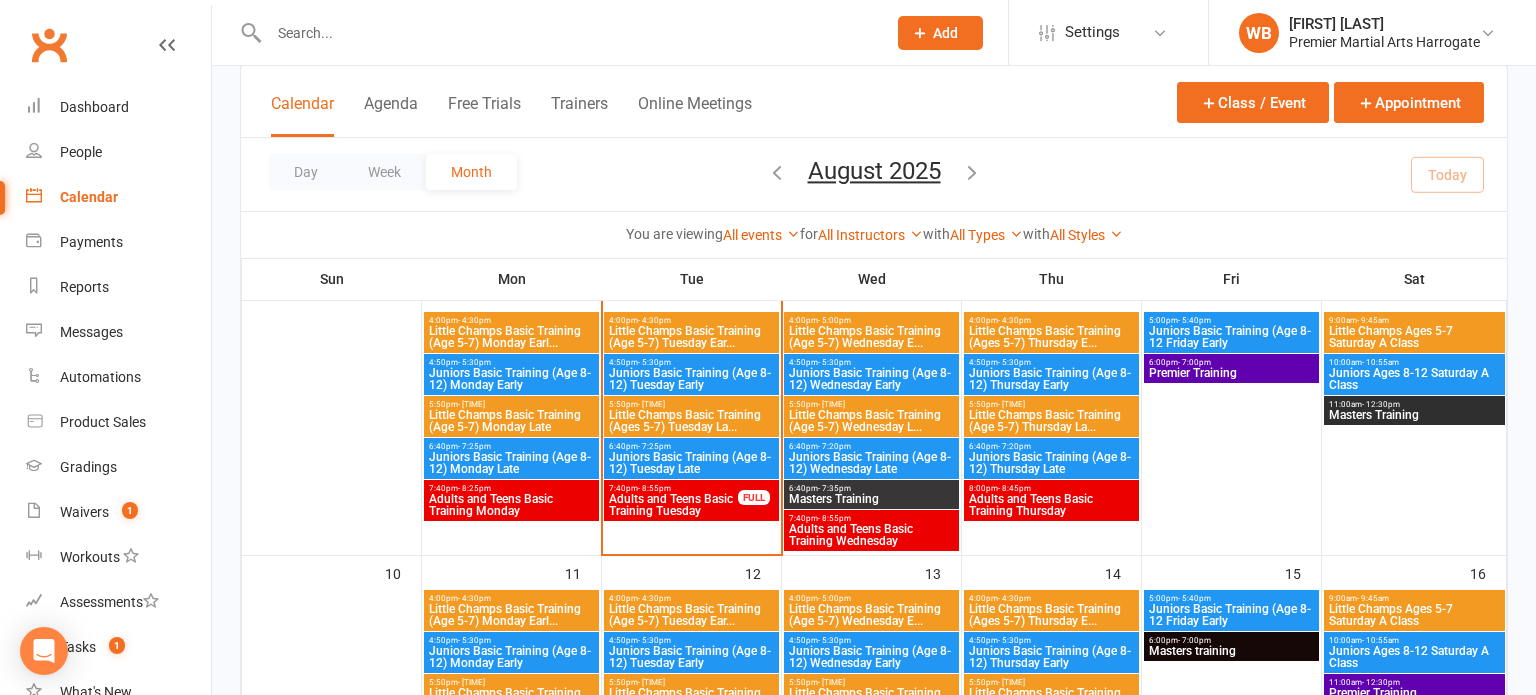 click on "Little Champs Basic Training (Age 5-7) Tuesday Ear..." at bounding box center [691, 337] 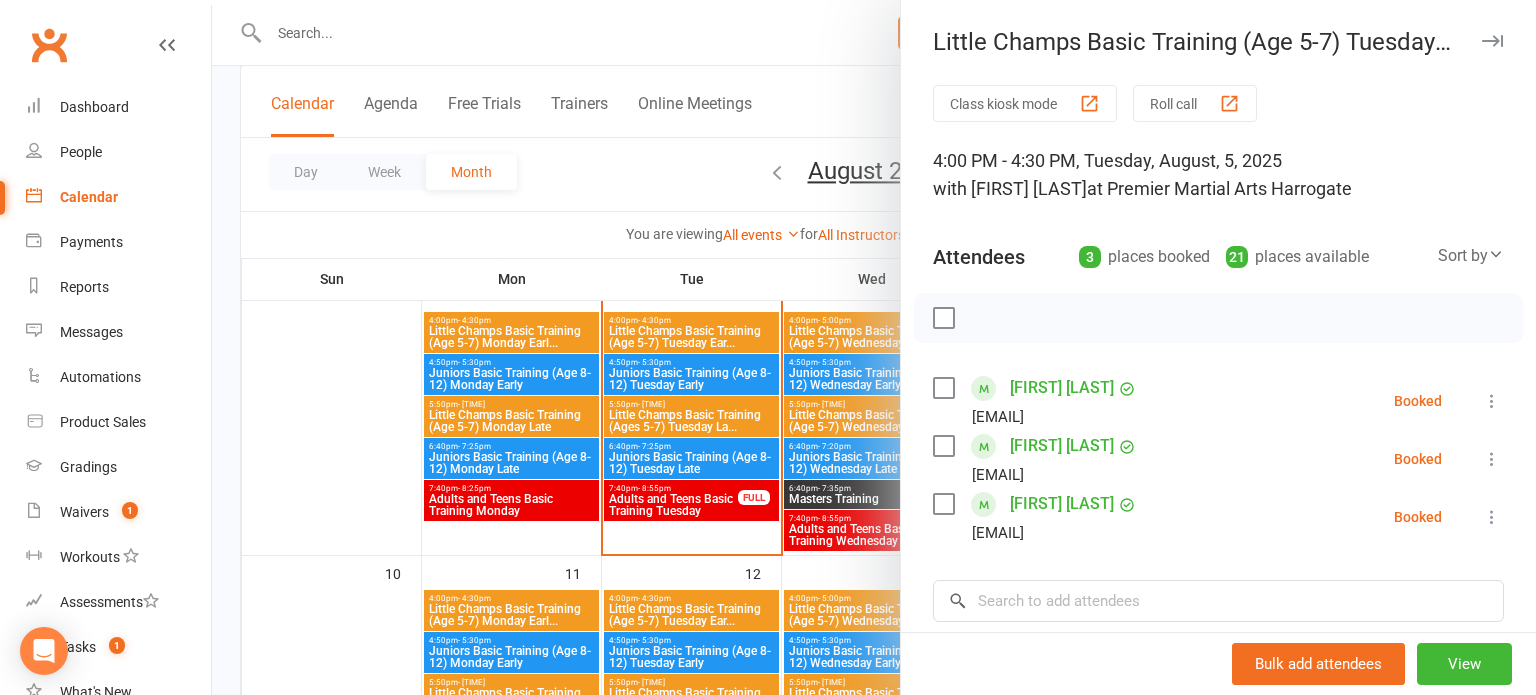 click at bounding box center [874, 347] 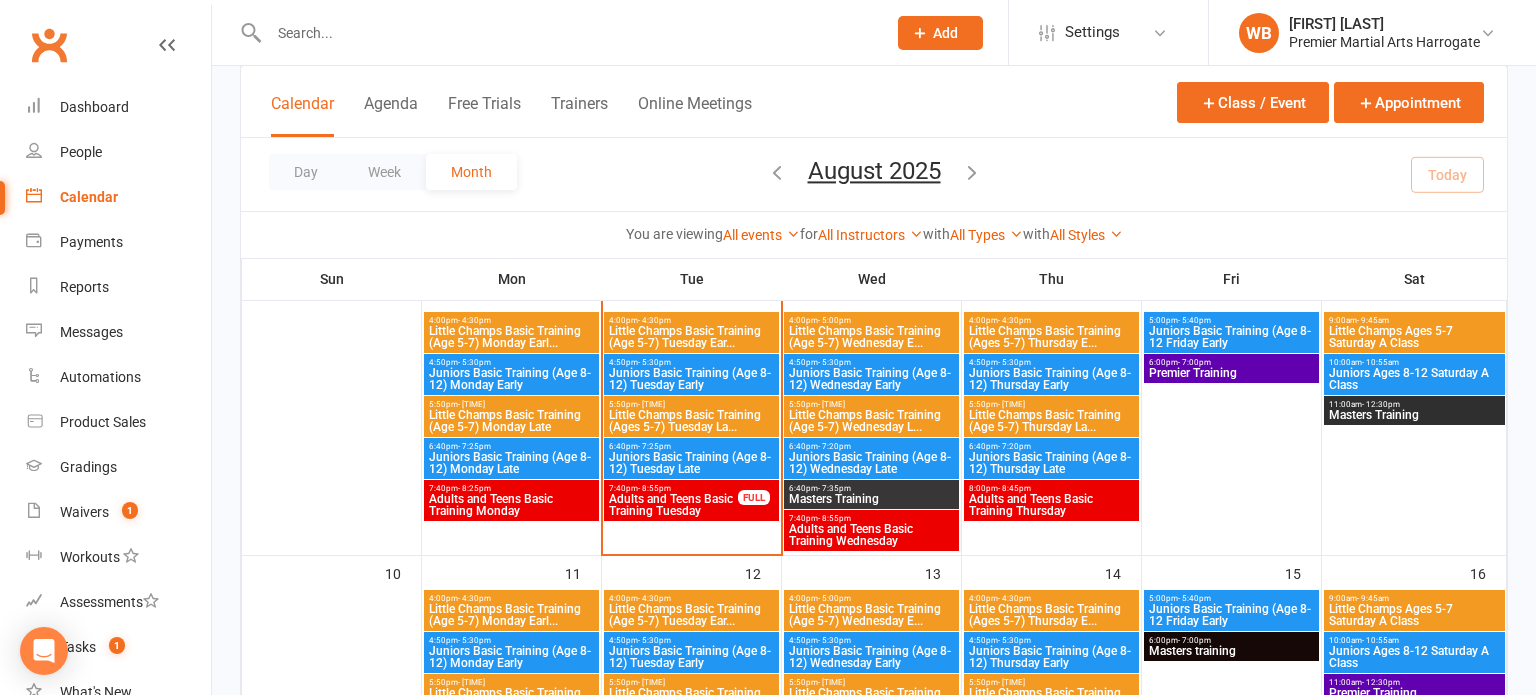 click on "Juniors Basic Training (Age 8-12) Tuesday Early" at bounding box center [691, 379] 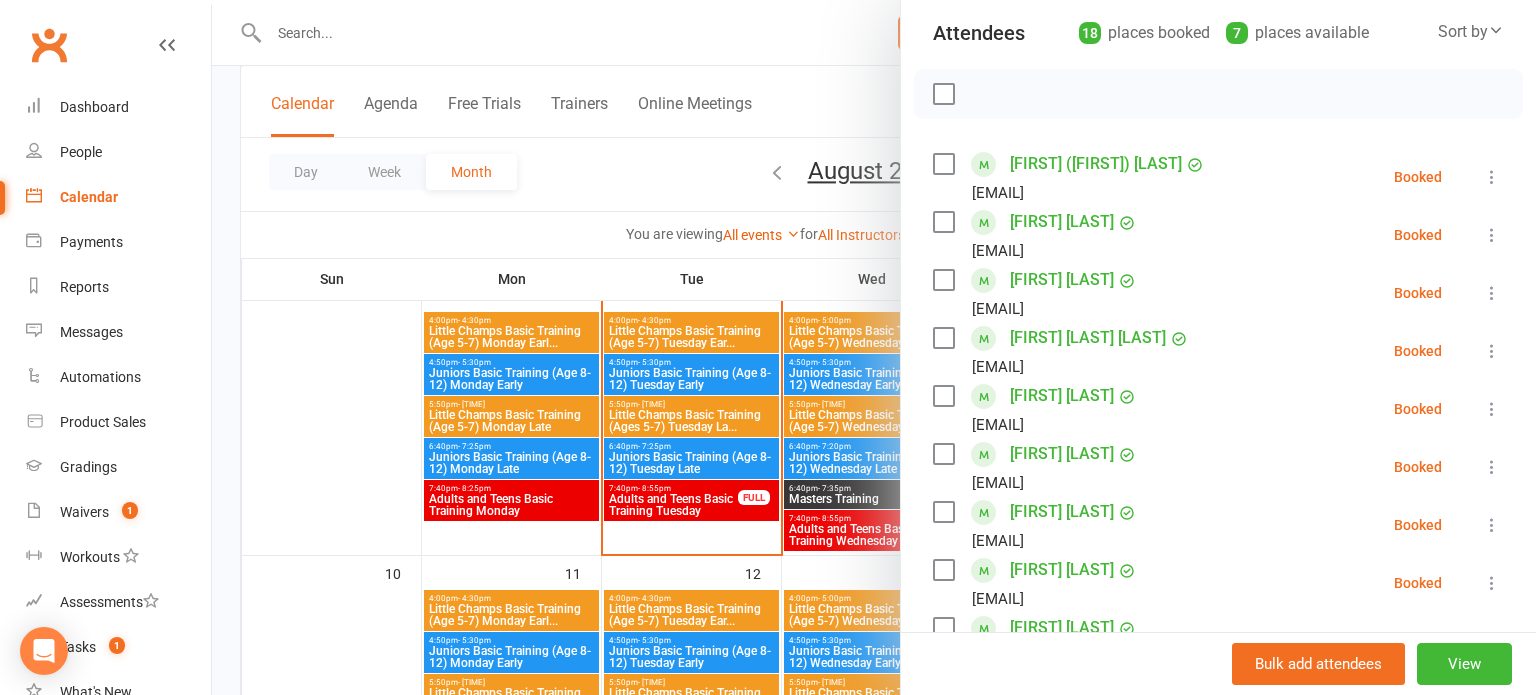 scroll, scrollTop: 218, scrollLeft: 0, axis: vertical 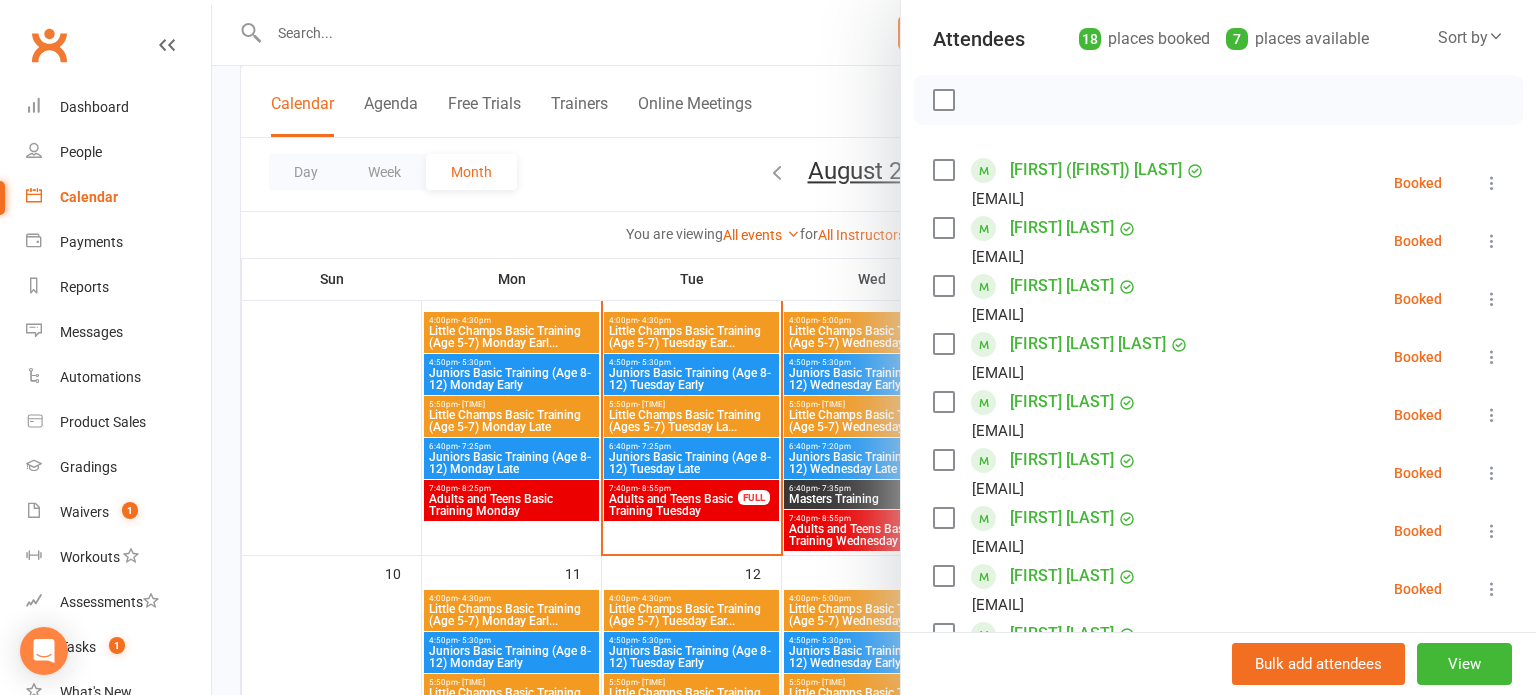 click at bounding box center (874, 347) 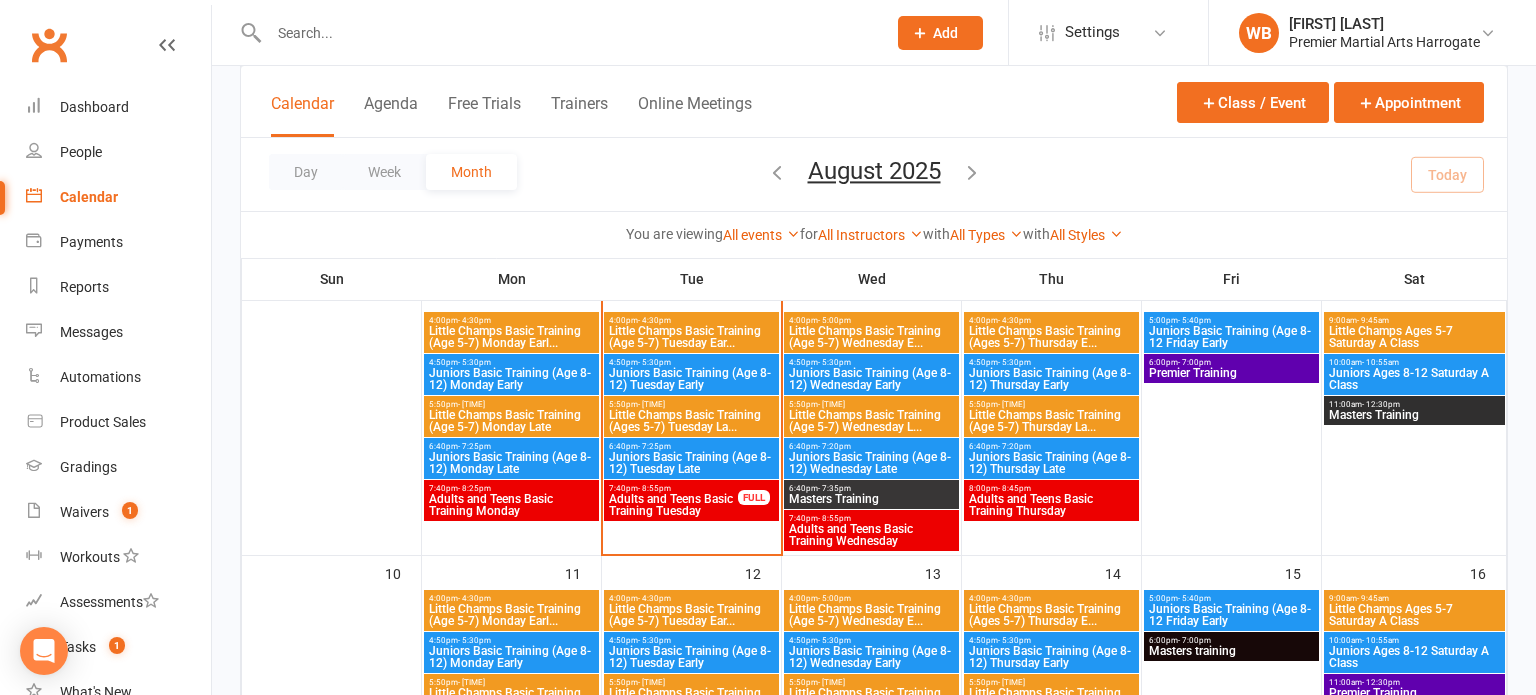 click on "Juniors Basic Training (Age 8-12) Monday Early" at bounding box center (511, 379) 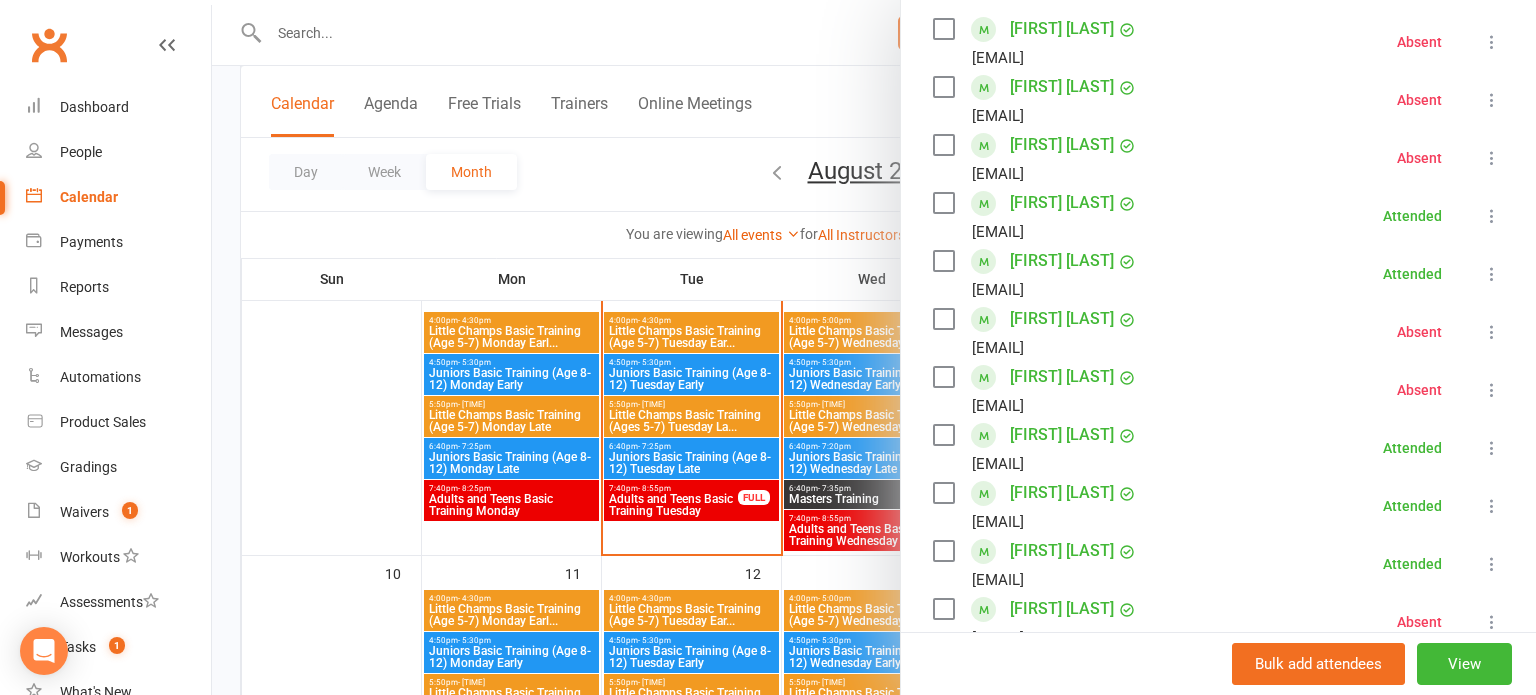 scroll, scrollTop: 365, scrollLeft: 0, axis: vertical 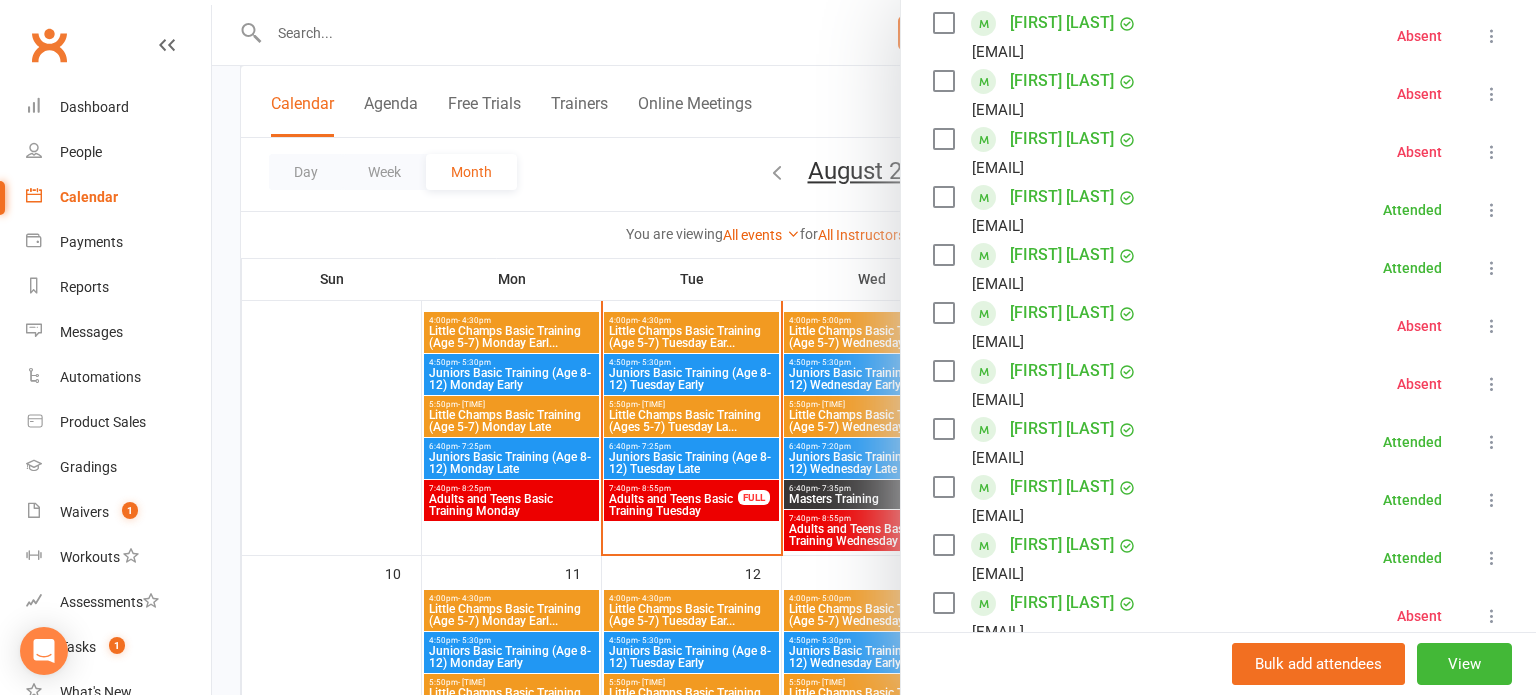 click at bounding box center (874, 347) 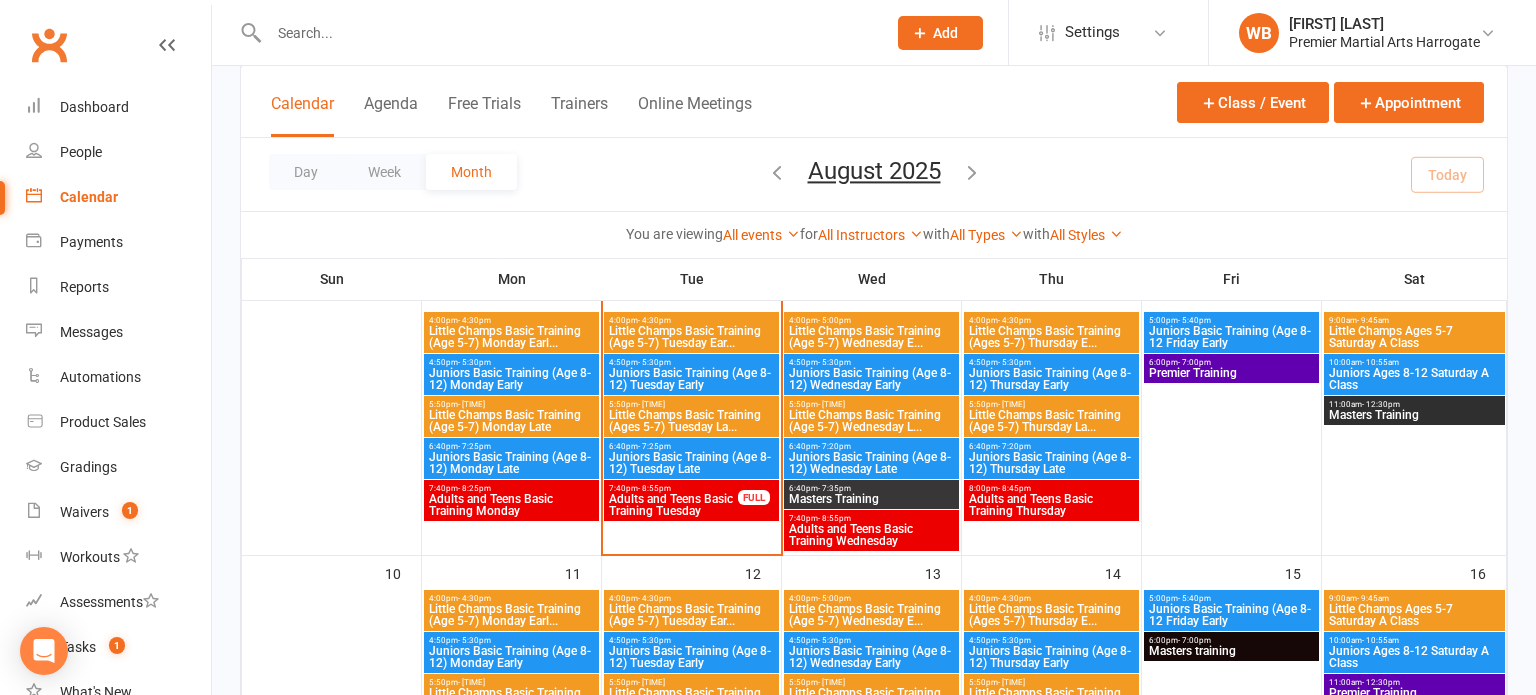 click on "Little Champs Basic Training (Ages 5-7) Tuesday La..." at bounding box center (691, 421) 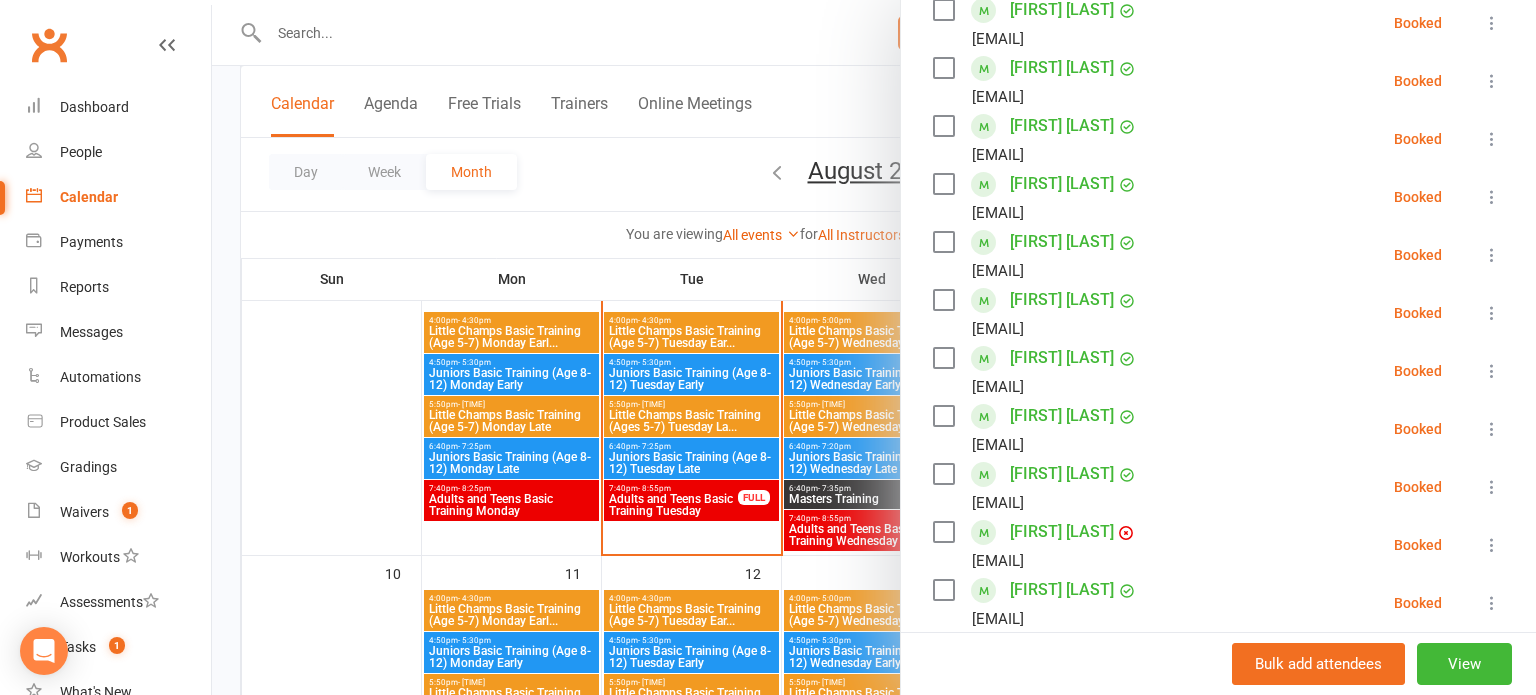 scroll, scrollTop: 554, scrollLeft: 0, axis: vertical 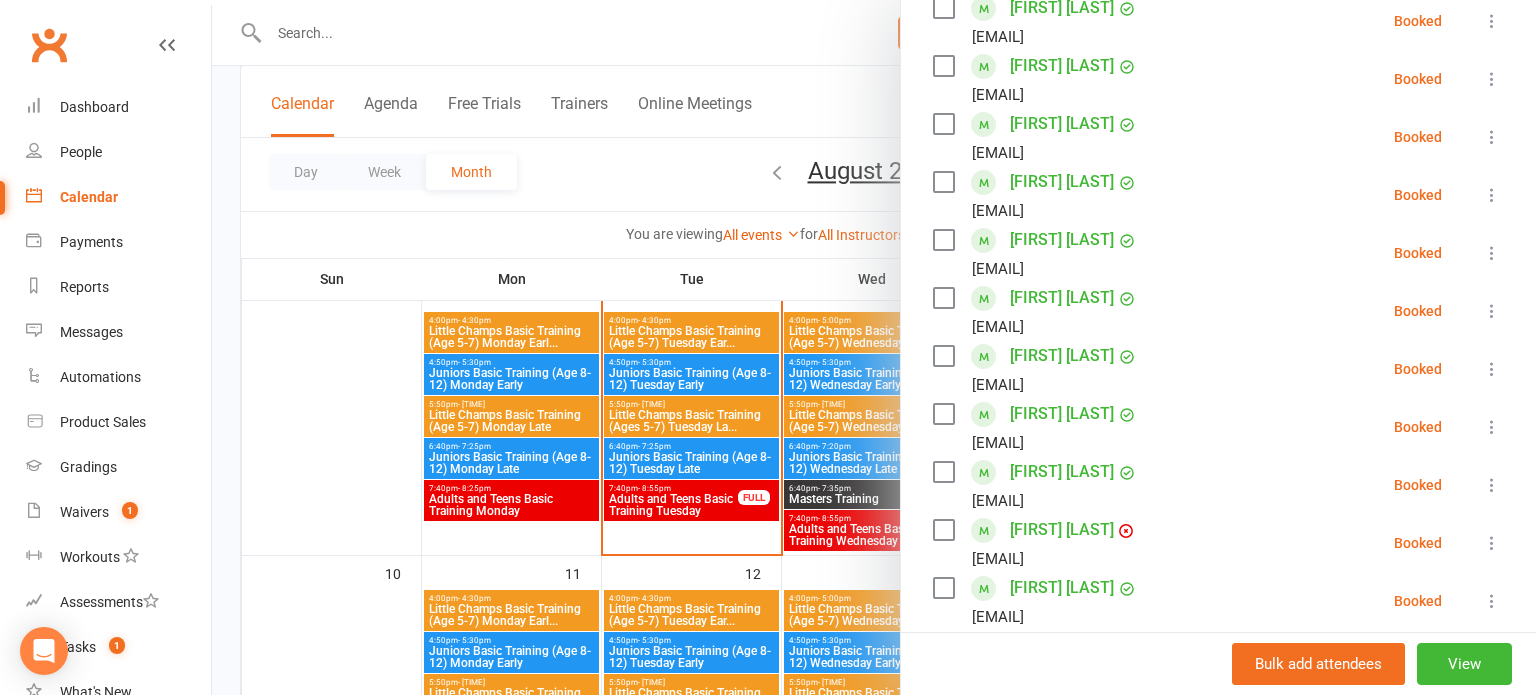 click at bounding box center (874, 347) 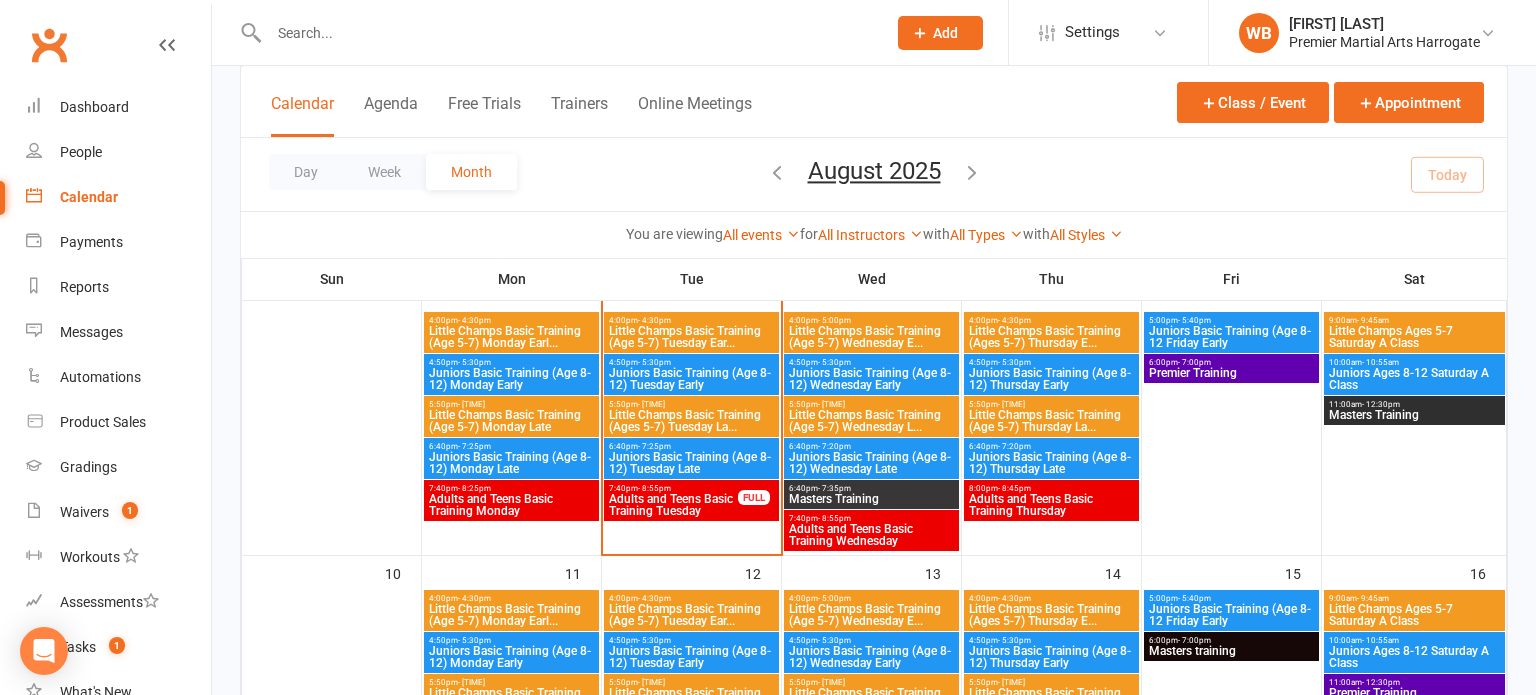 click on "Juniors Basic Training (Age 8-12) Tuesday Late" at bounding box center (691, 463) 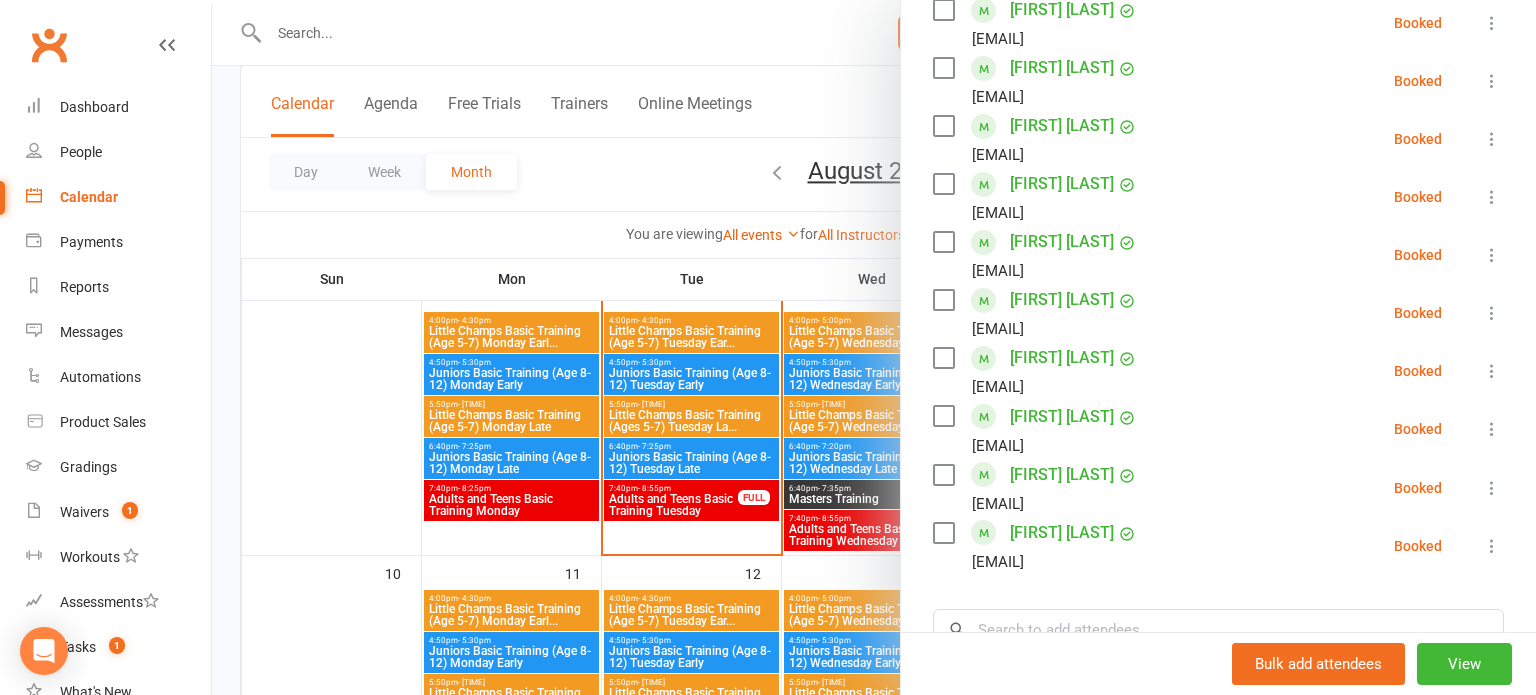 scroll, scrollTop: 865, scrollLeft: 0, axis: vertical 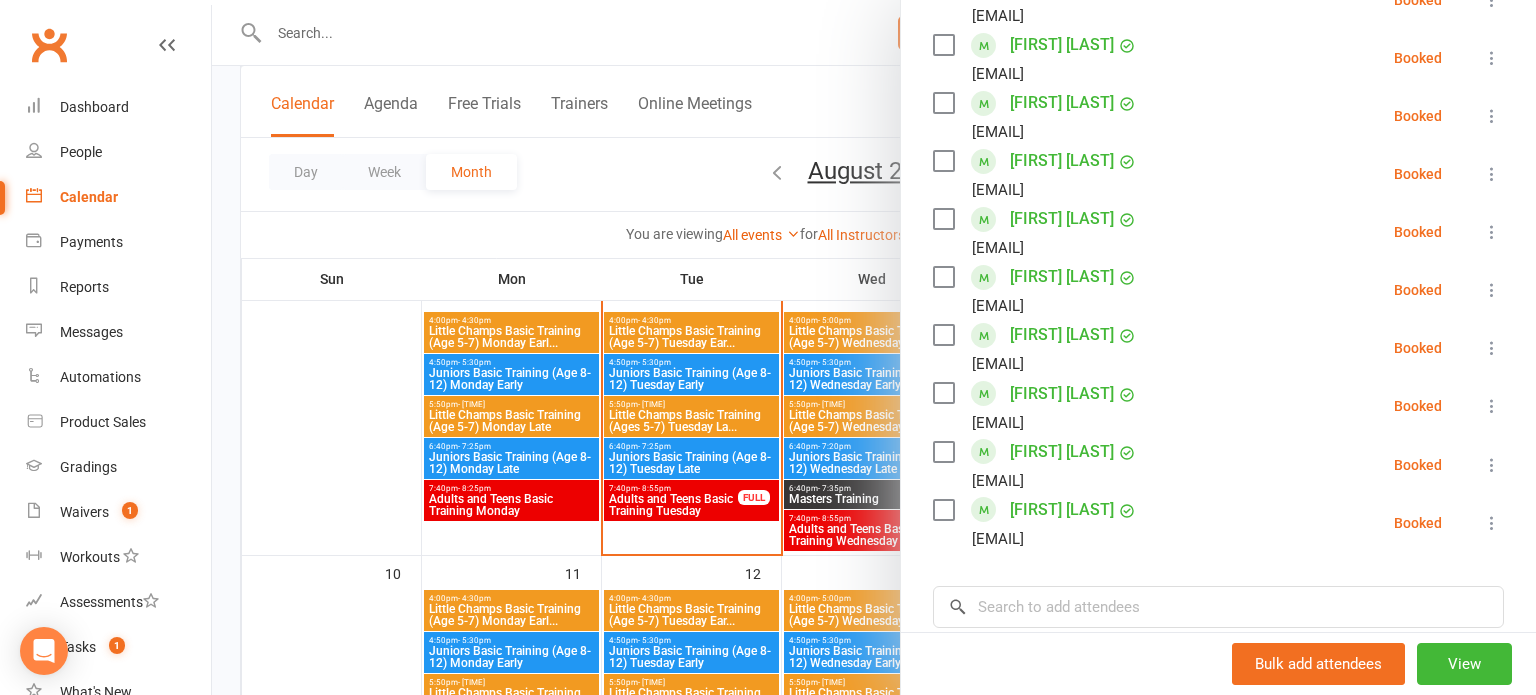 click at bounding box center (874, 347) 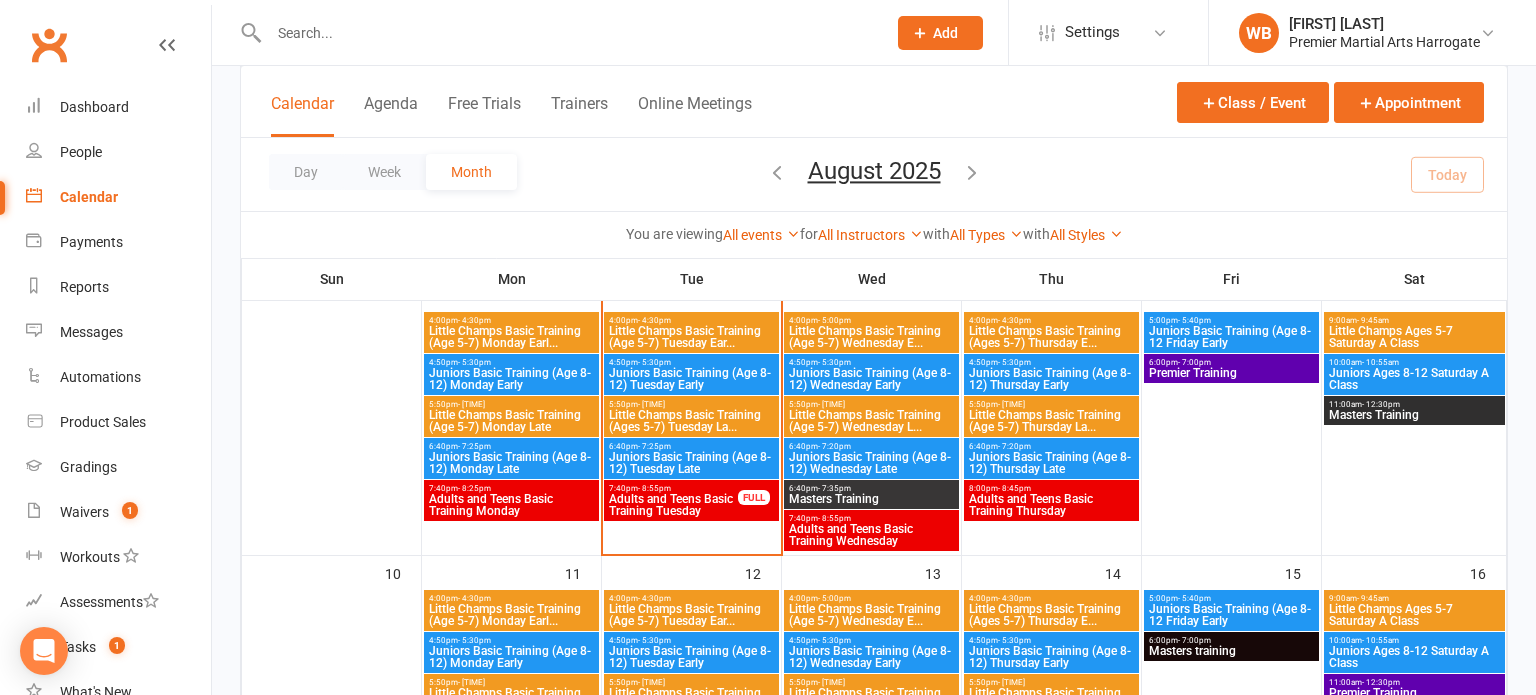 click on "Adults and Teens Basic Training Tuesday" at bounding box center (673, 505) 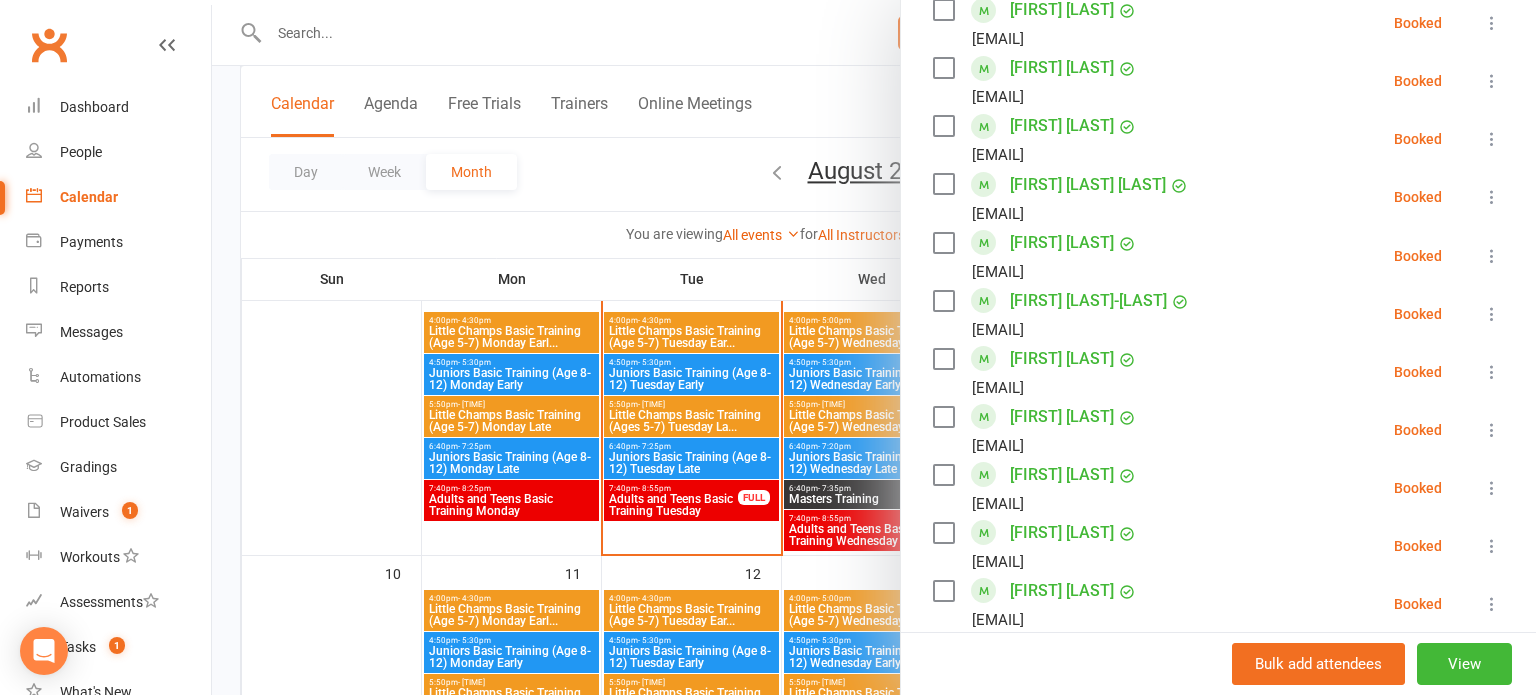 scroll, scrollTop: 1040, scrollLeft: 0, axis: vertical 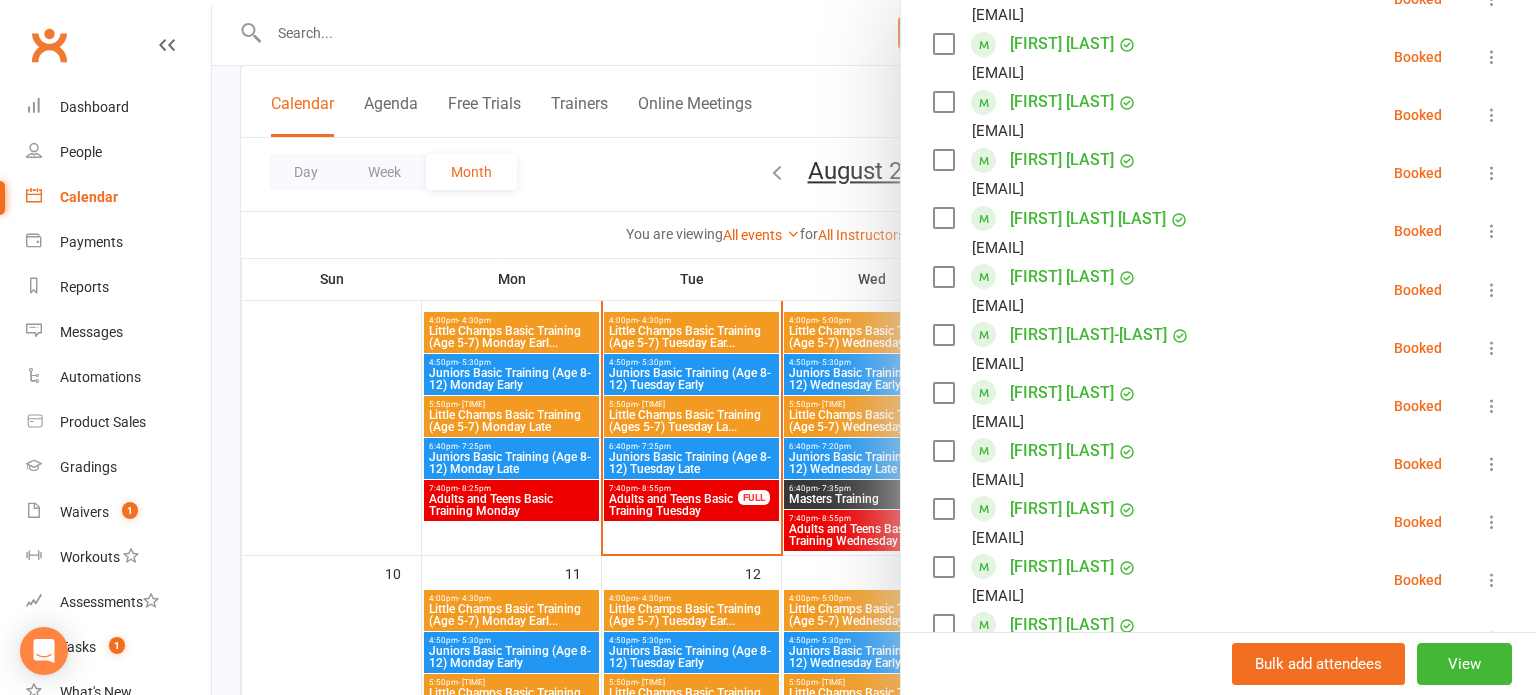click at bounding box center (874, 347) 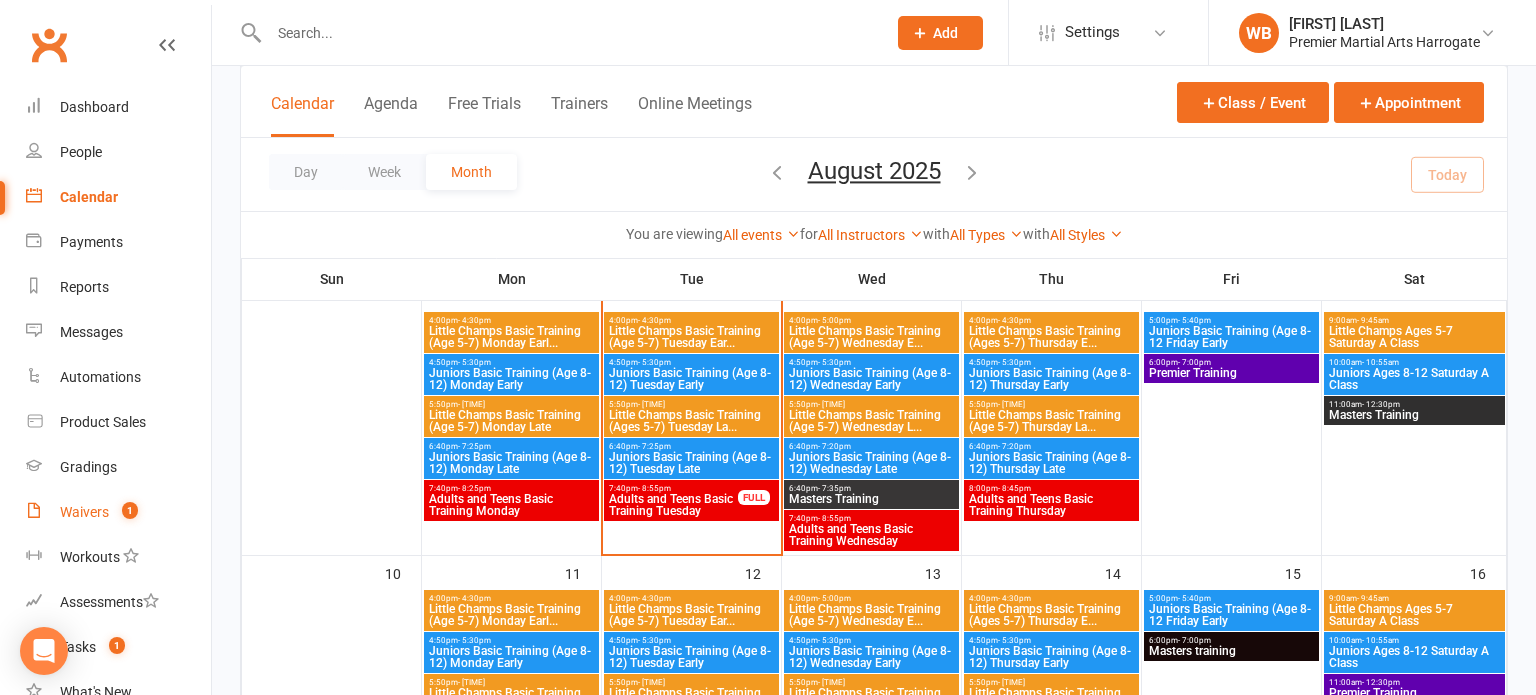 click on "Waivers   1" at bounding box center (118, 512) 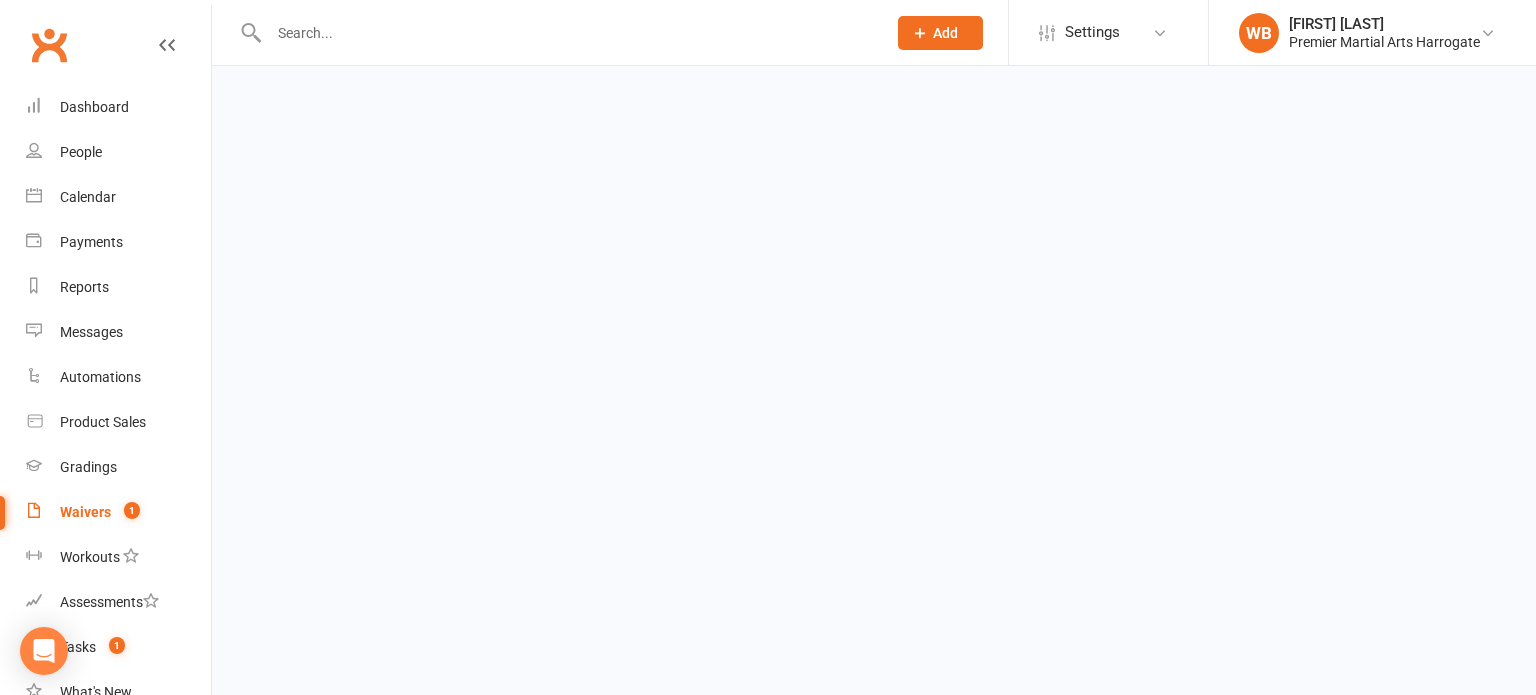 scroll, scrollTop: 0, scrollLeft: 0, axis: both 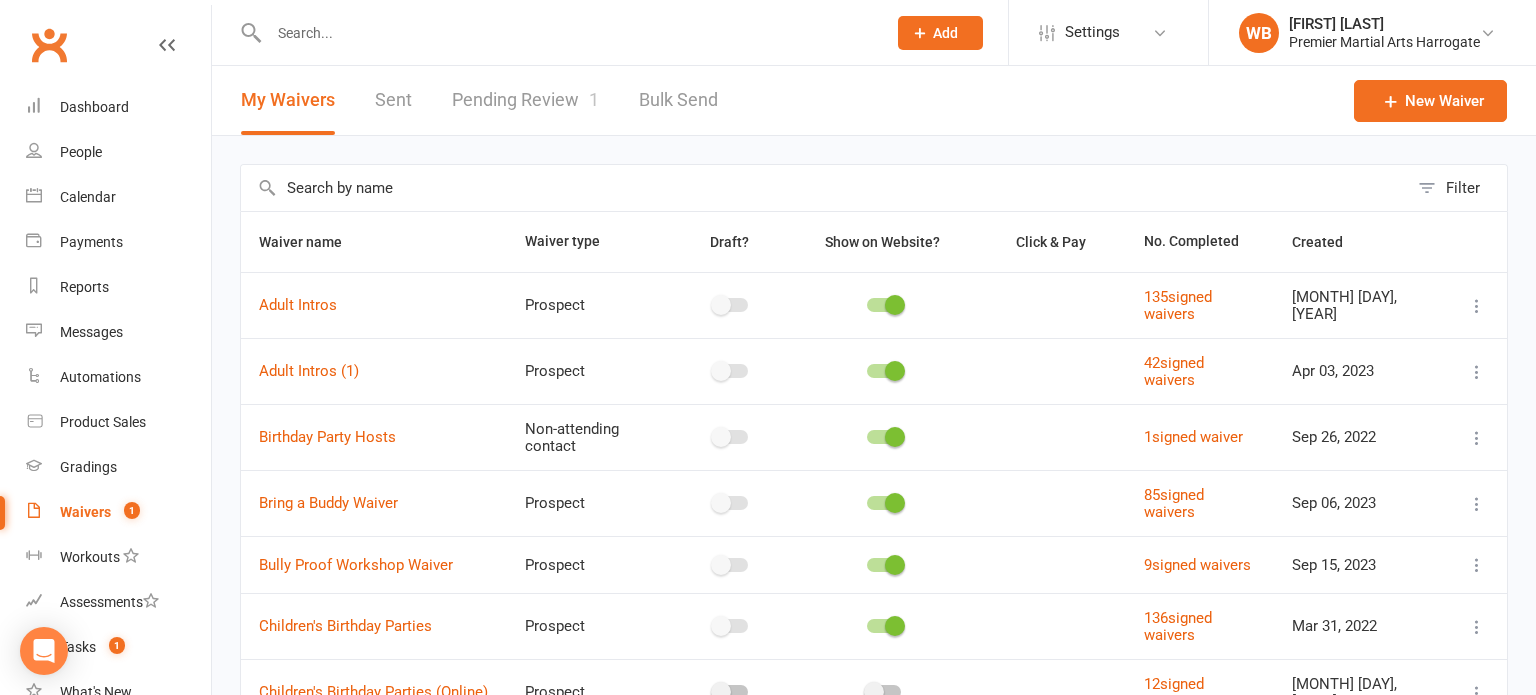 click on "Pending Review 1" at bounding box center [525, 100] 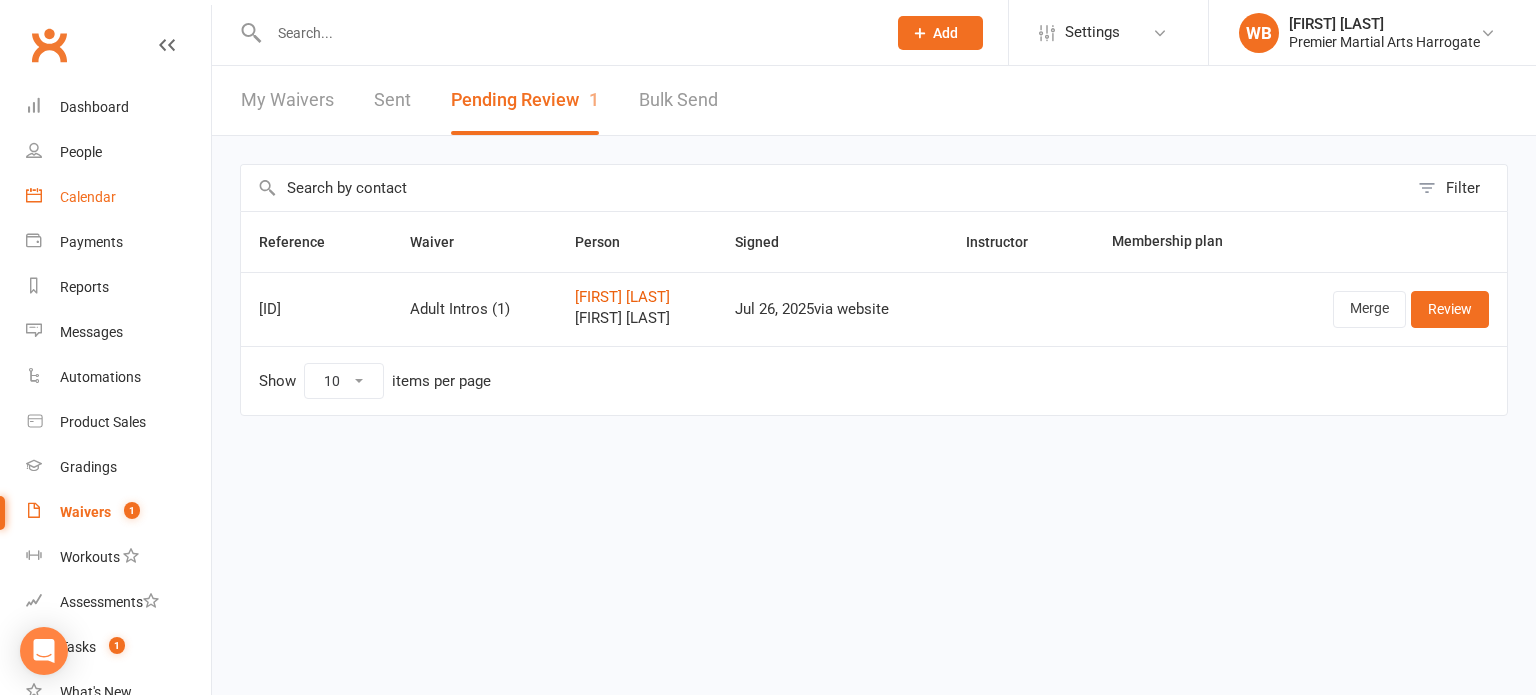 click on "Calendar" at bounding box center (118, 197) 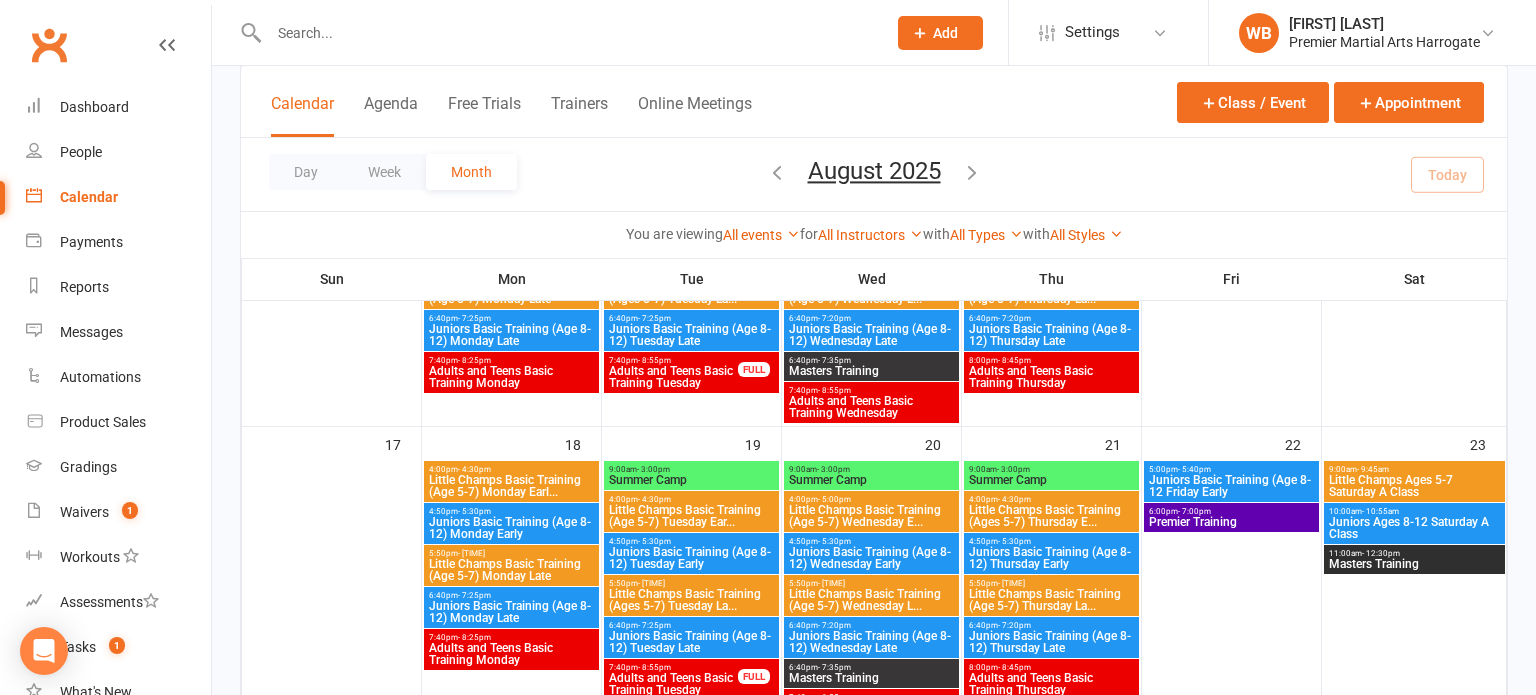 scroll, scrollTop: 837, scrollLeft: 0, axis: vertical 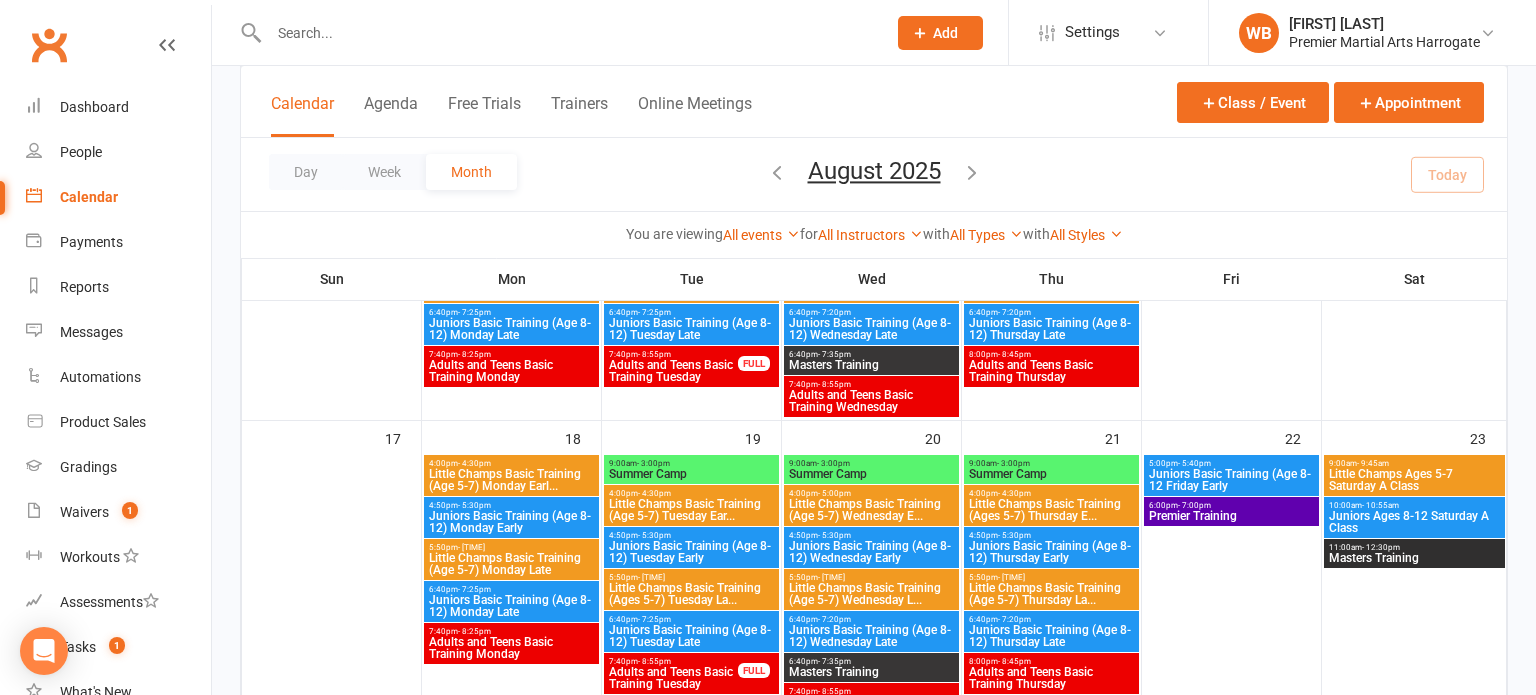 click on "Summer Camp" at bounding box center (691, 474) 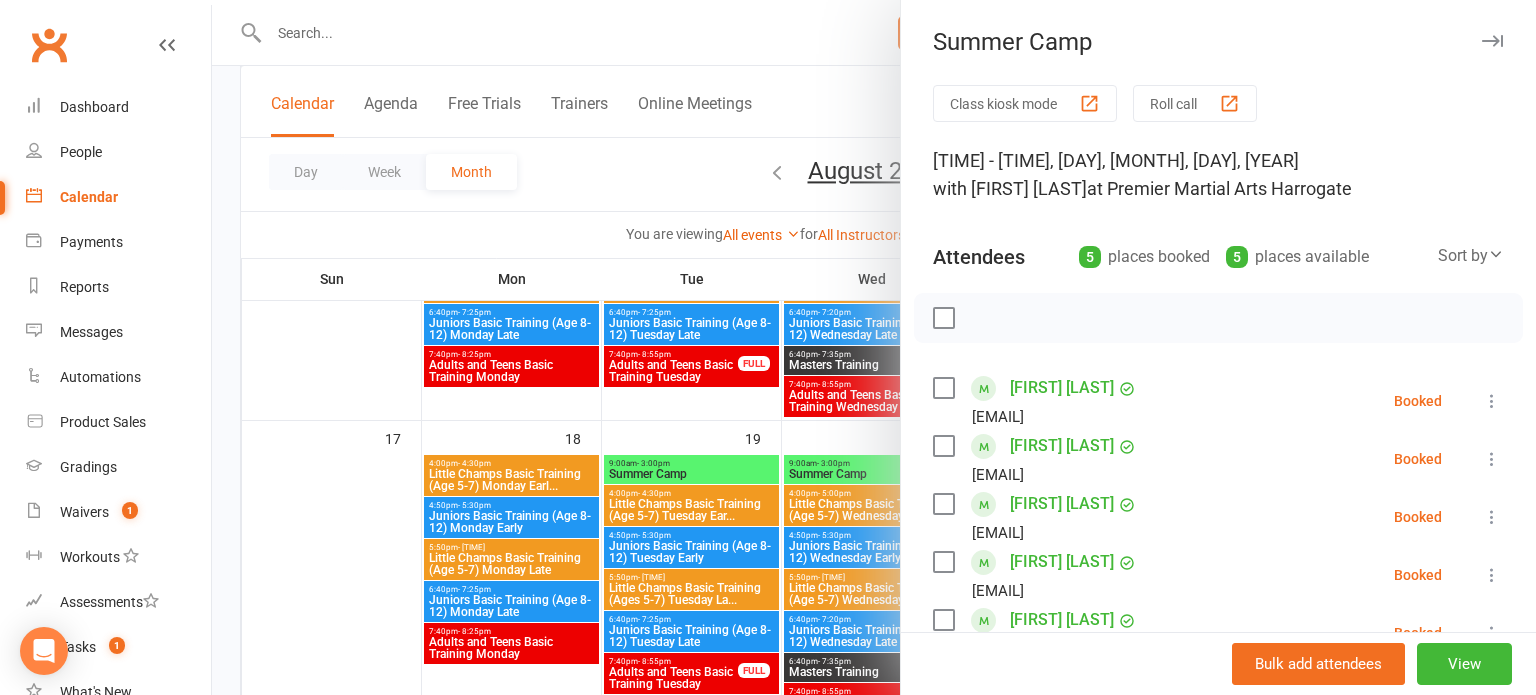 click at bounding box center [874, 347] 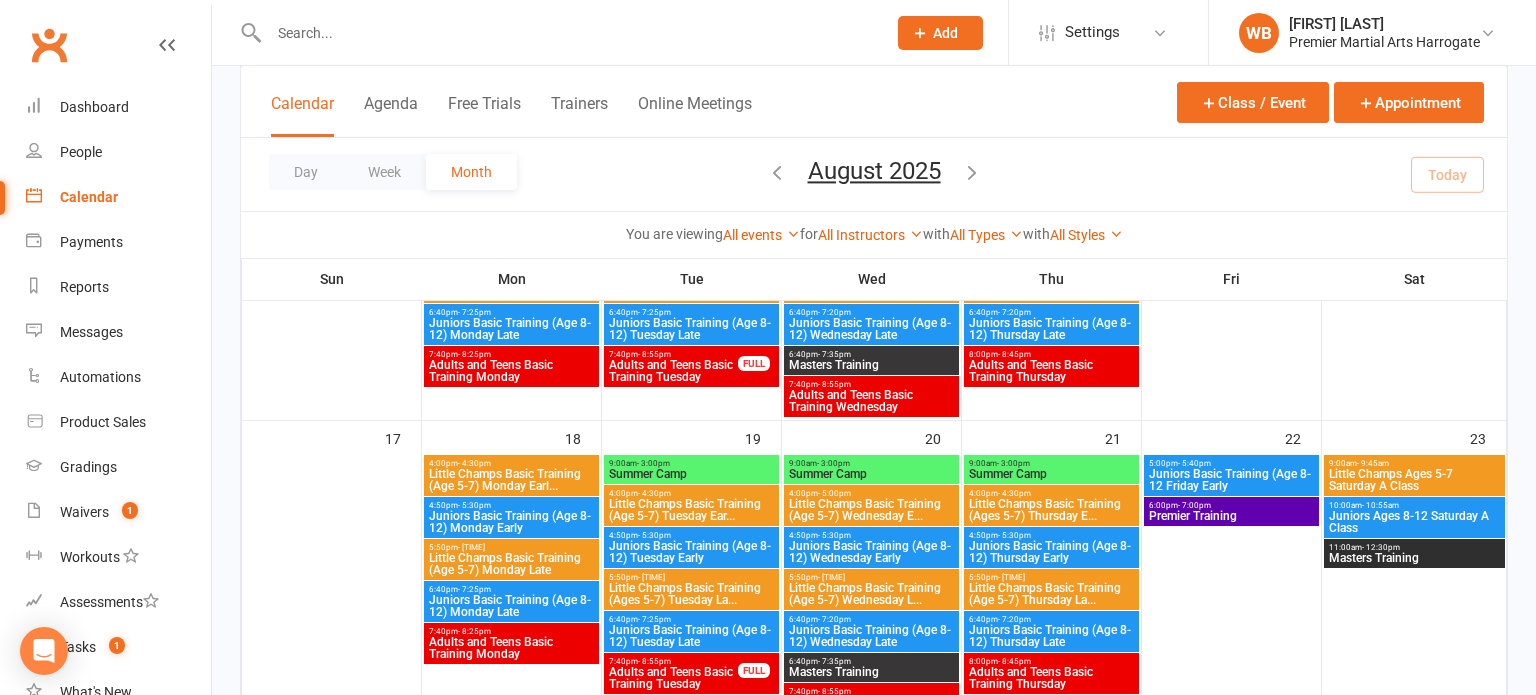 click on "[TIME] - [TIME]" at bounding box center [871, 463] 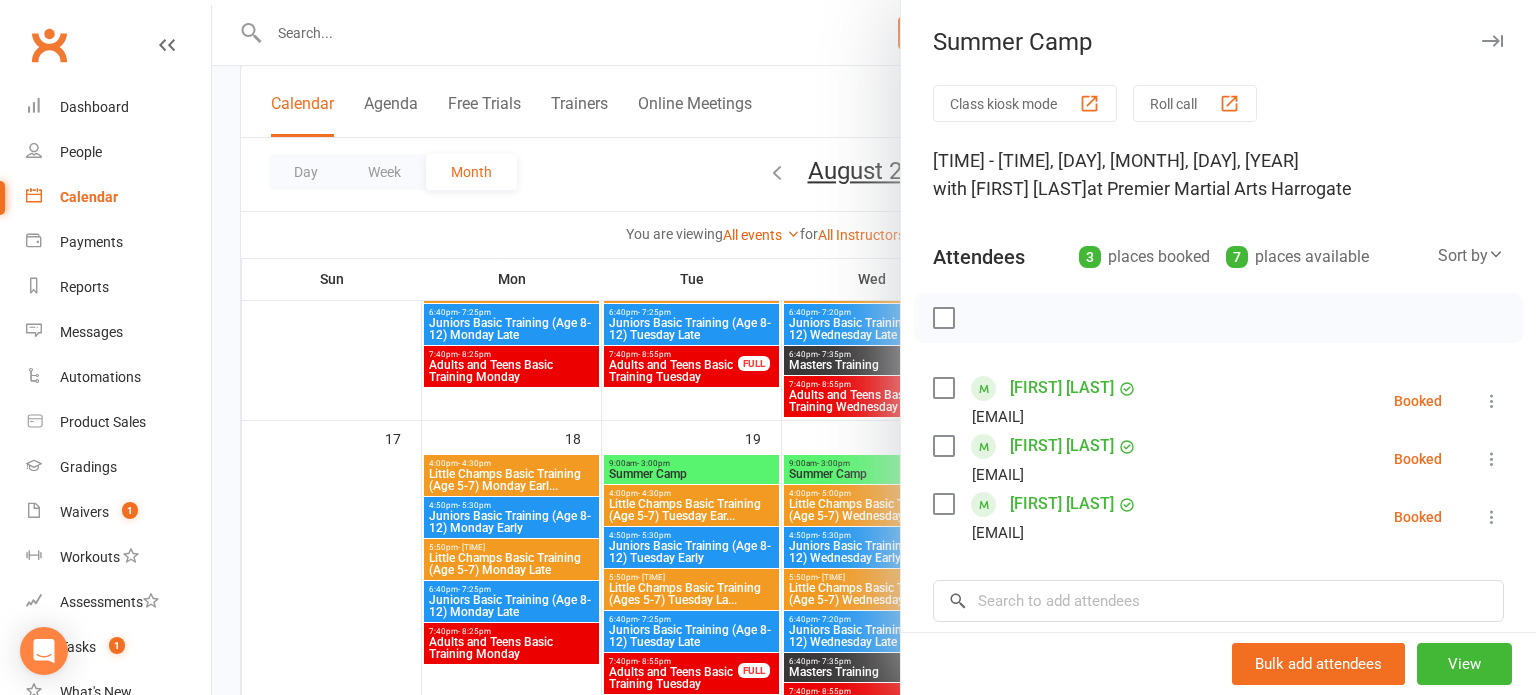 click at bounding box center (874, 347) 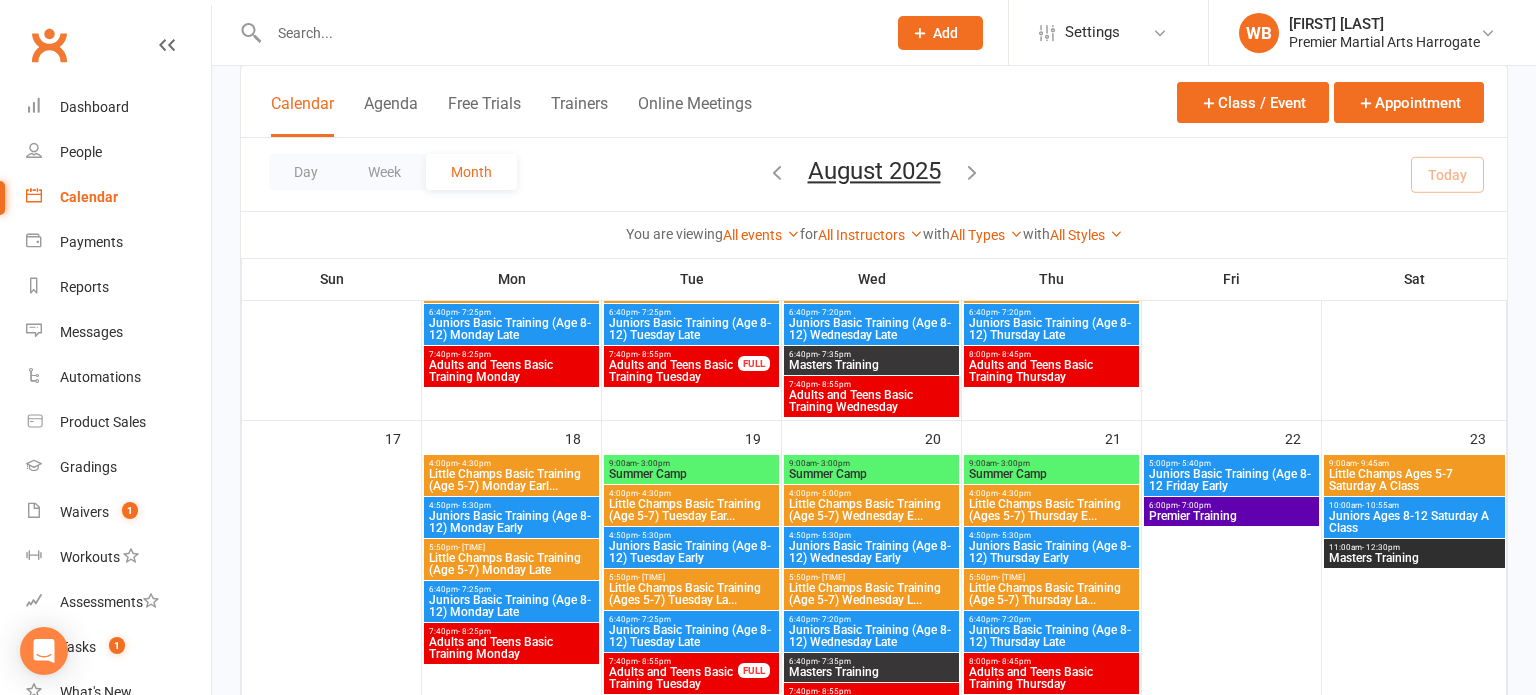 click on "Summer Camp" at bounding box center [691, 474] 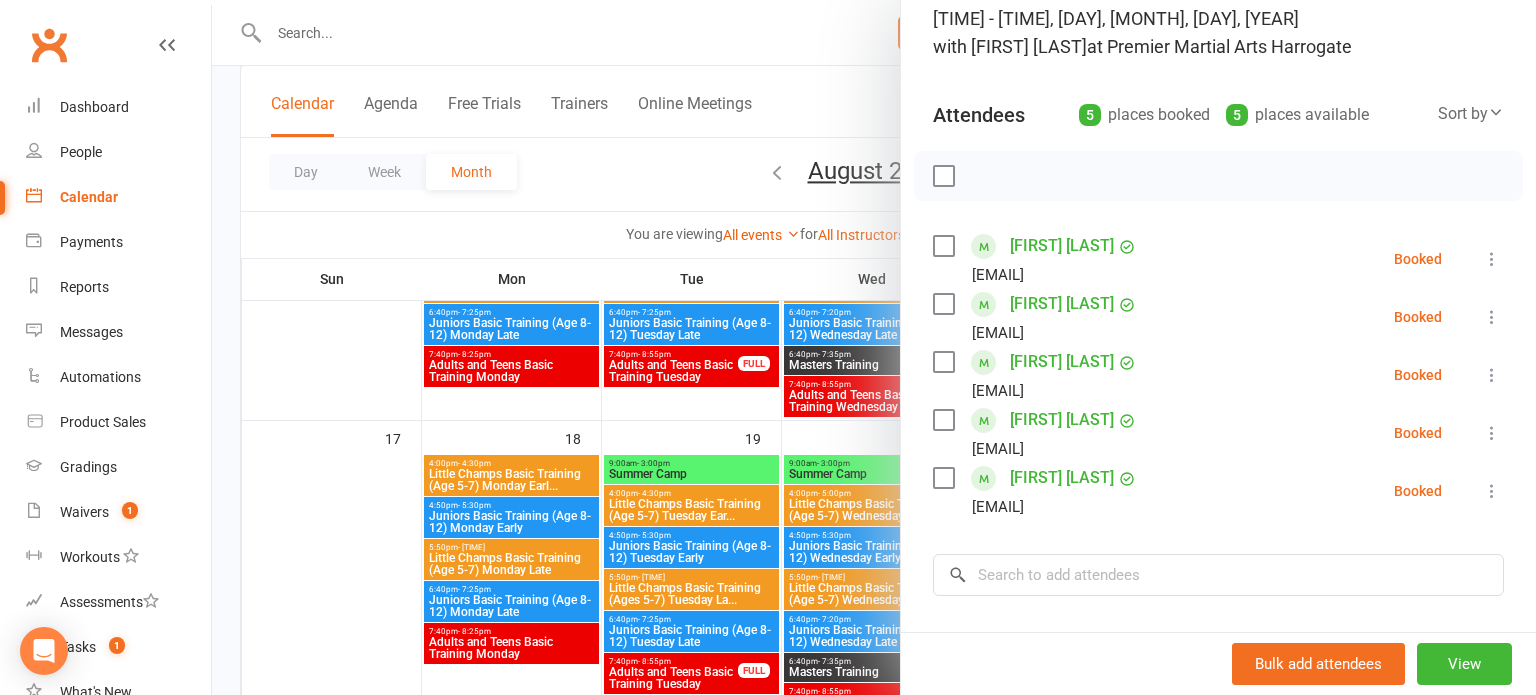 scroll, scrollTop: 143, scrollLeft: 0, axis: vertical 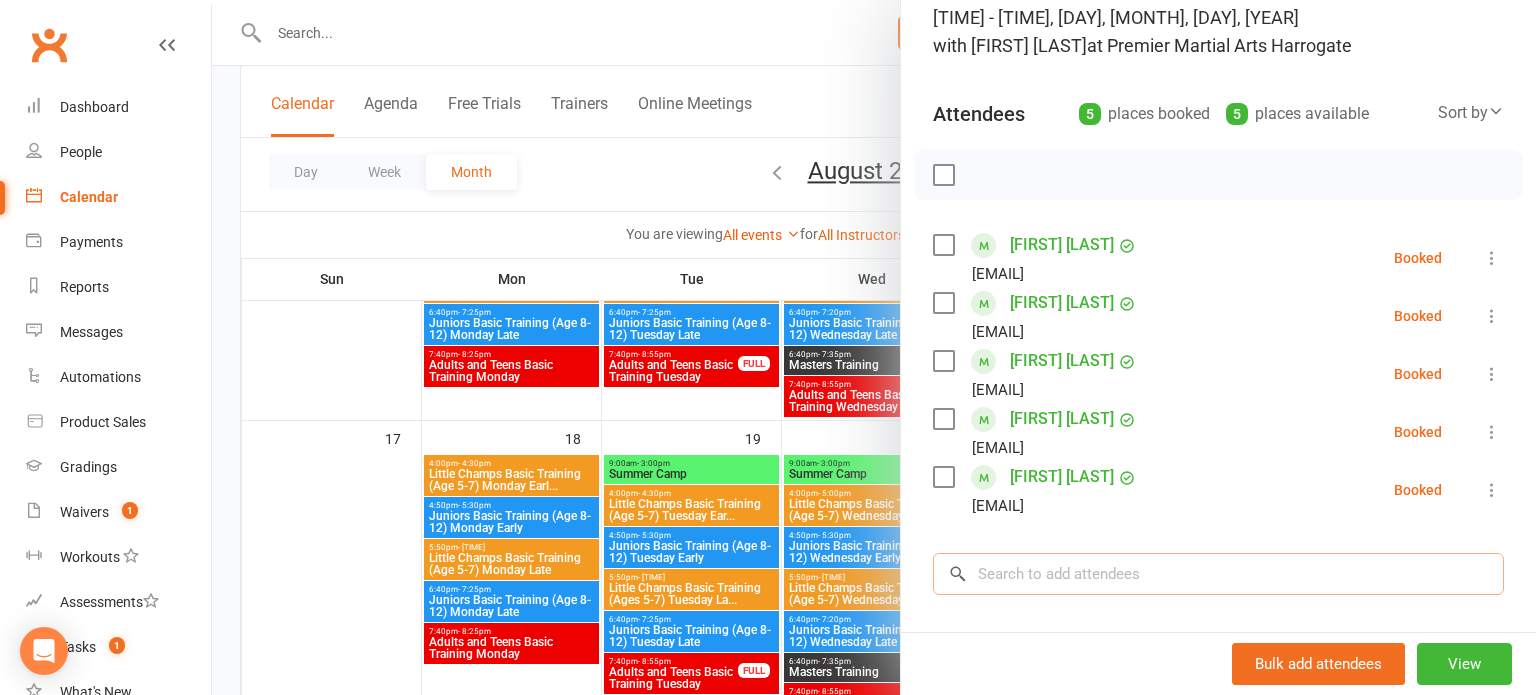 click at bounding box center [1218, 574] 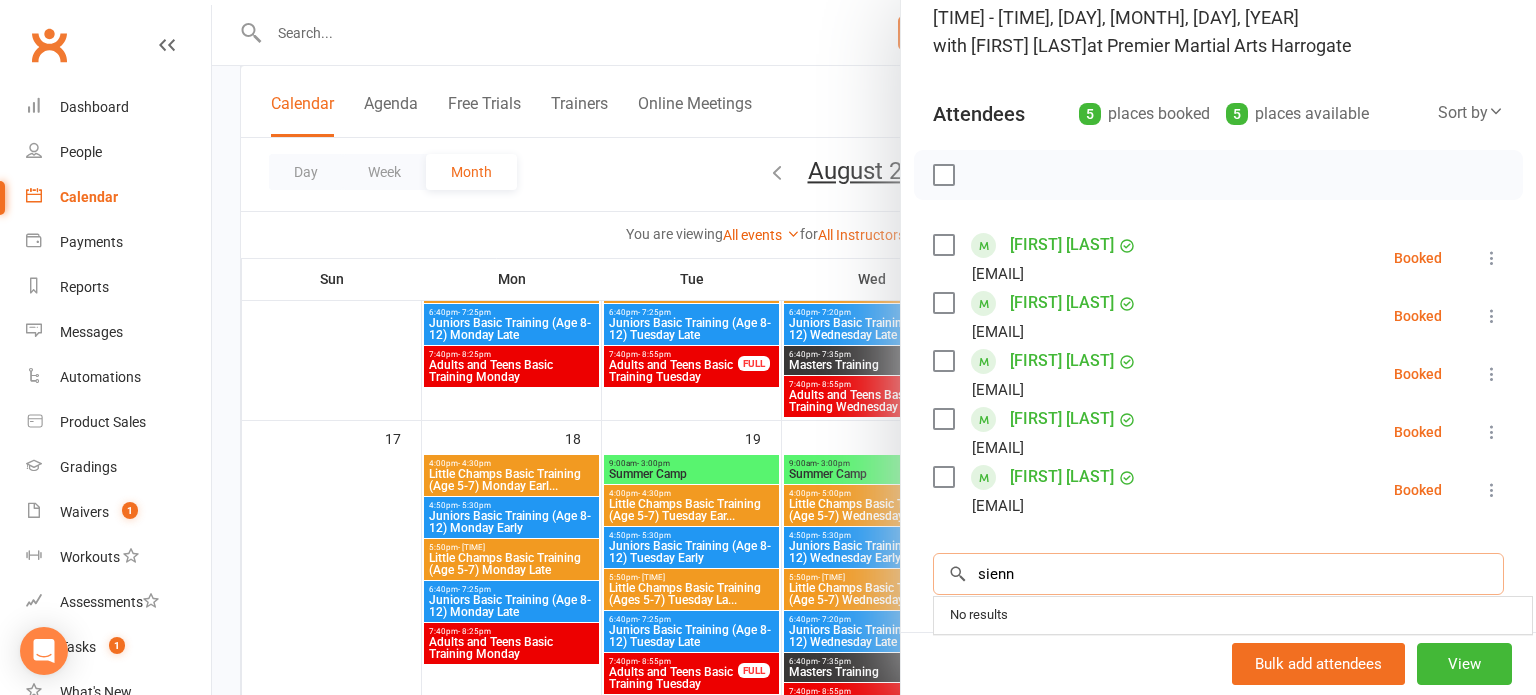 type on "sienna" 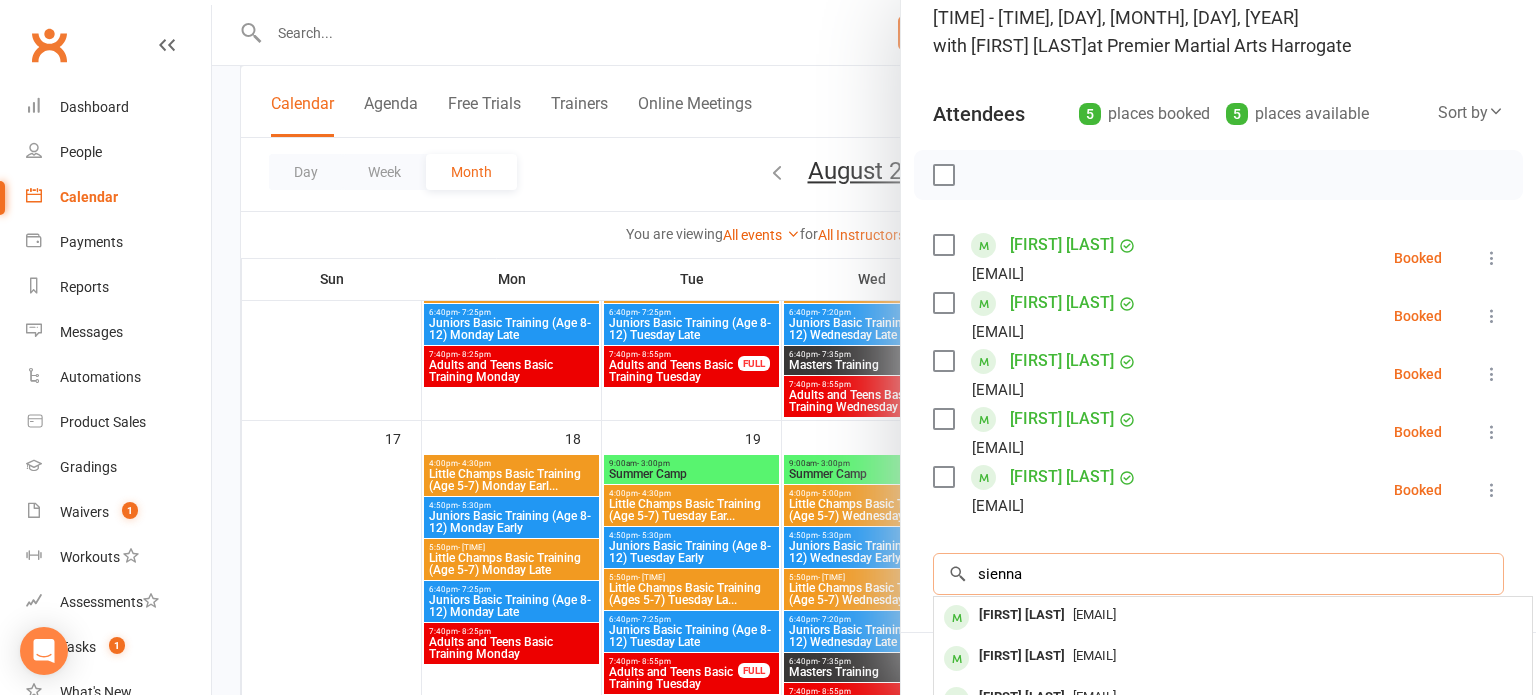 click on "sienna" at bounding box center [1218, 574] 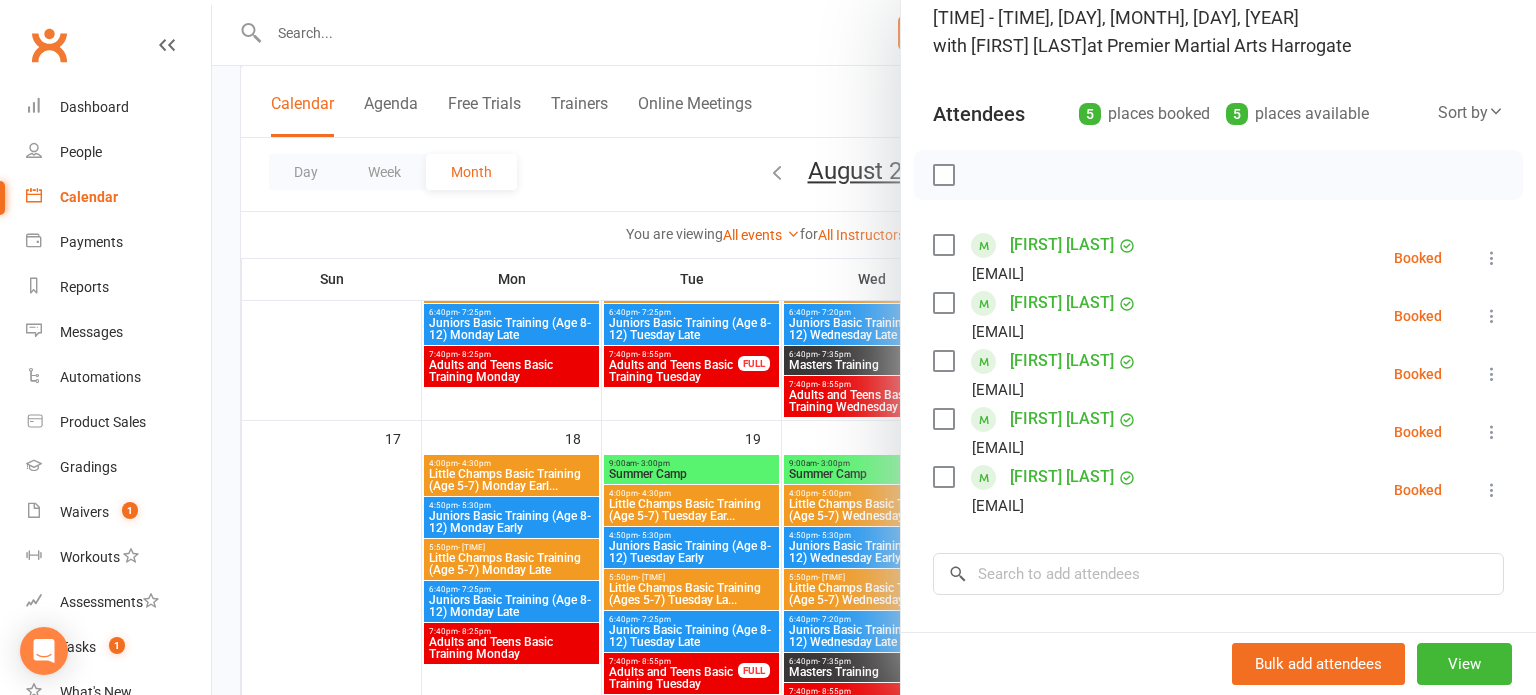 click at bounding box center (874, 347) 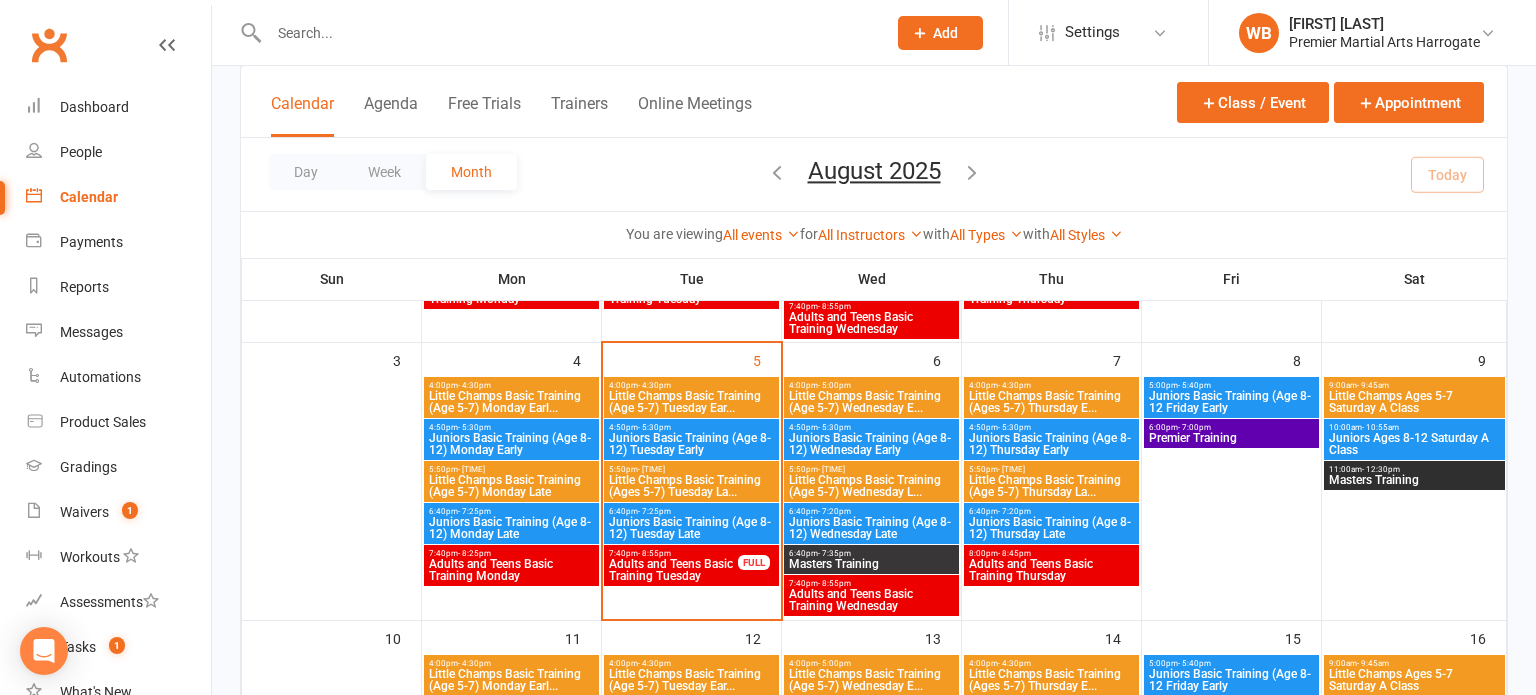 scroll, scrollTop: 360, scrollLeft: 0, axis: vertical 